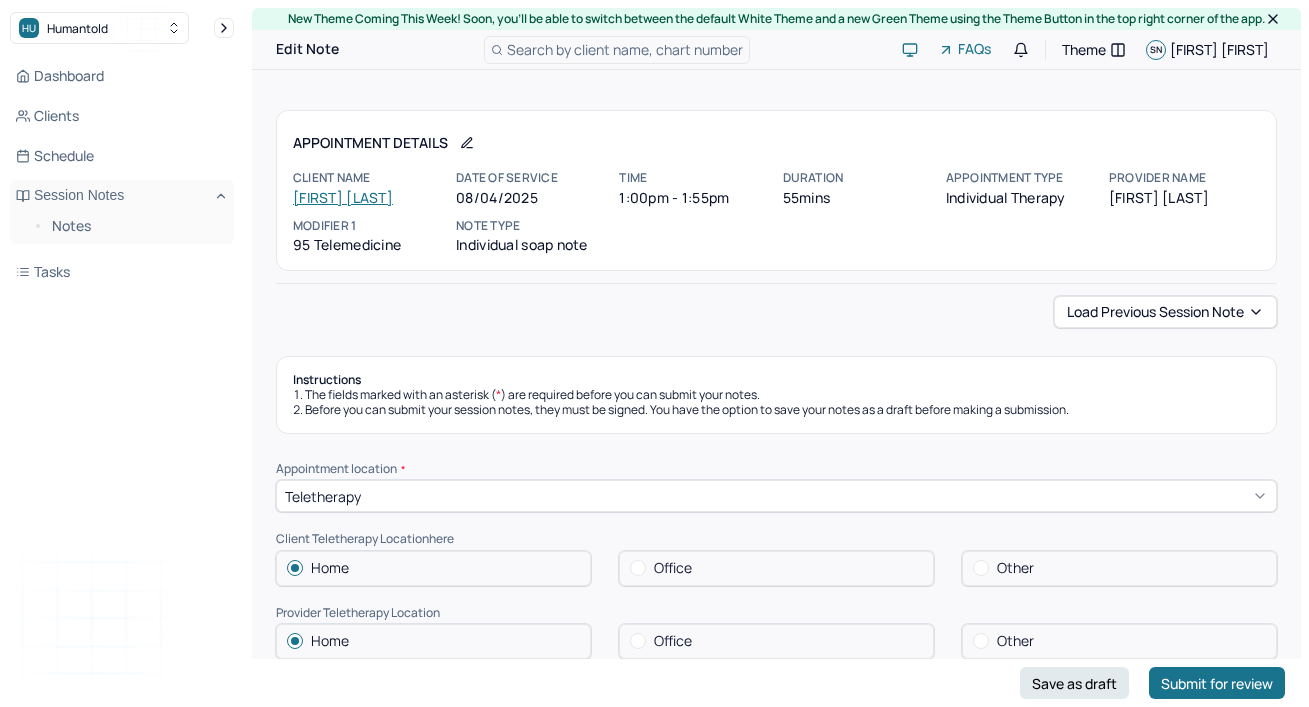 scroll, scrollTop: 109, scrollLeft: 0, axis: vertical 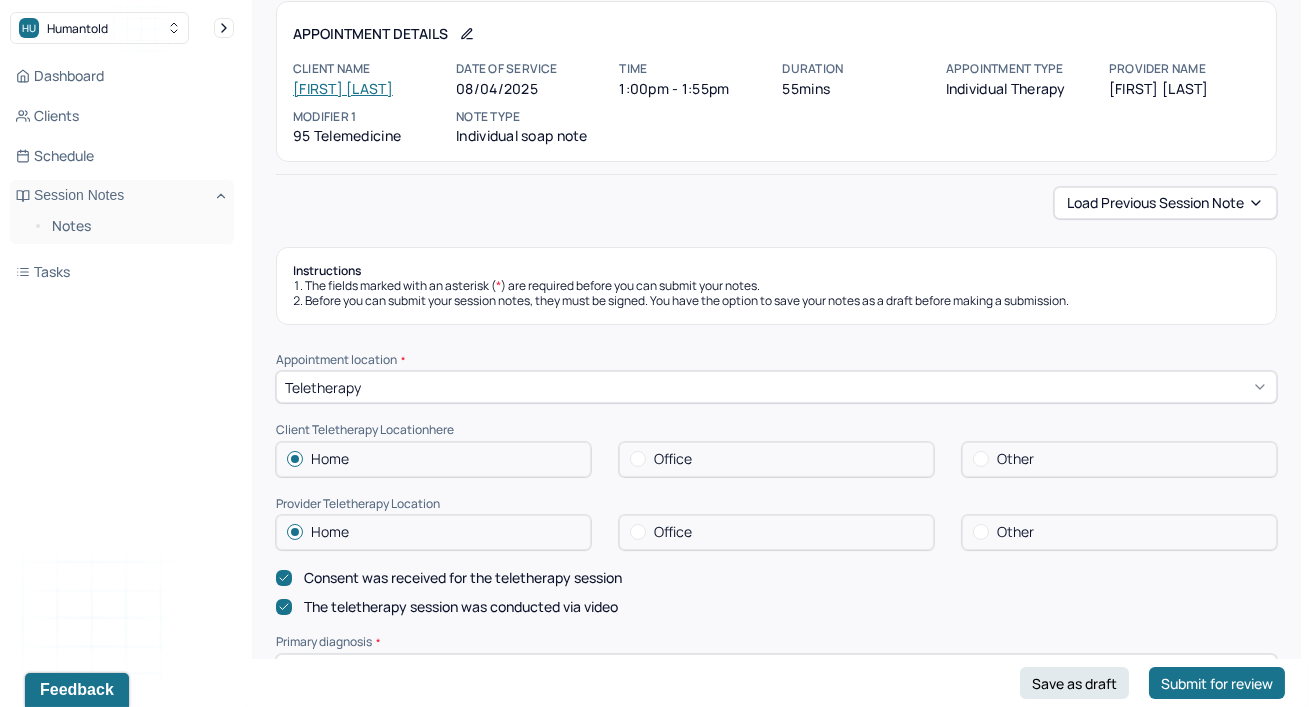 click on "Instructions The fields marked with an asterisk ( * ) are required before you can submit your notes. Before you can submit your session notes, they must be signed. You have the option to save your notes as a draft before making a submission. Appointment location * Teletherapy Client Teletherapy Location here Home Office Other Provider Teletherapy Location Home Office Other Consent was received for the teletherapy session The teletherapy session was conducted via video Primary diagnosis * F41.1 GENERALIZED ANXIETY DISORDER Secondary diagnosis (optional) Secondary diagnosis Tertiary diagnosis (optional) Tertiary diagnosis Emotional / Behavioural symptoms demonstrated * The client presented with continued feelings of frustrations and low mood. Causing * Maladaptive Functioning Intention for Session * Facilitate coping mechanisms Session Note Subjective Objective How did they present themselves? Was there nervous talking or lack of eye contact? Assessment Therapy Intervention Techniques Trauma-focused CBT EDMR *" at bounding box center (776, 1840) 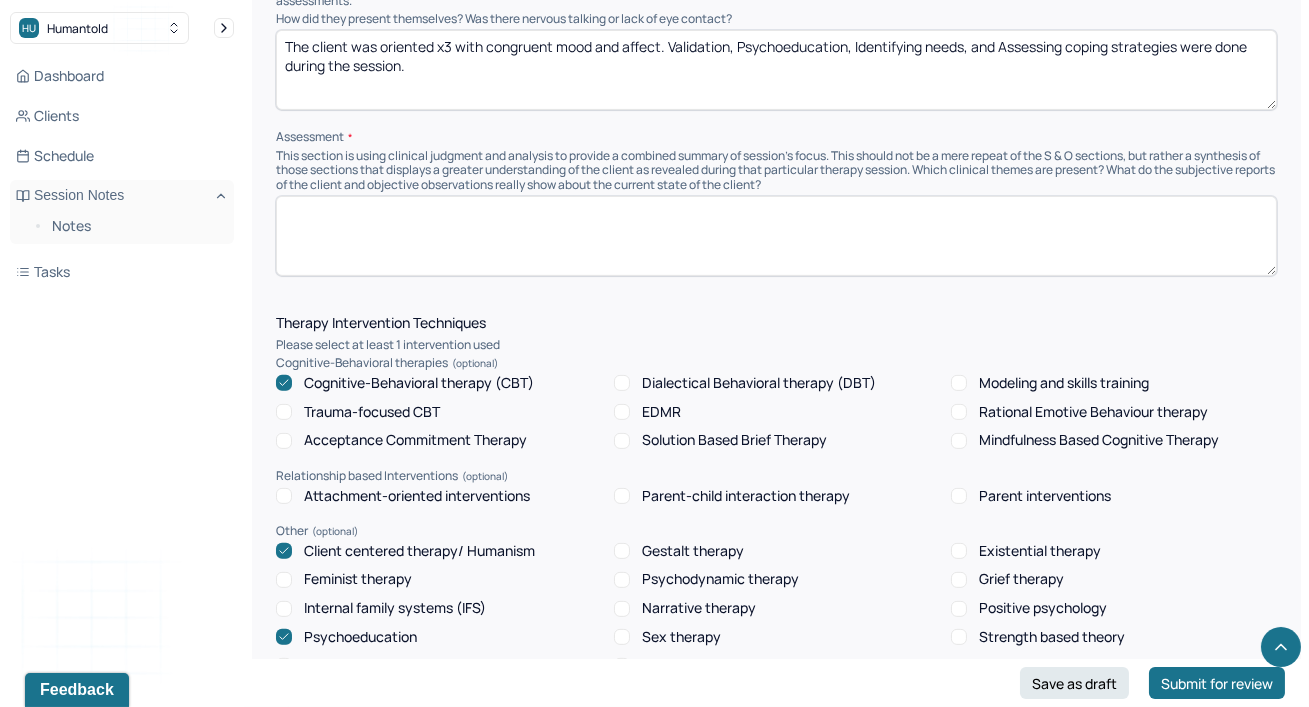 scroll, scrollTop: 1490, scrollLeft: 0, axis: vertical 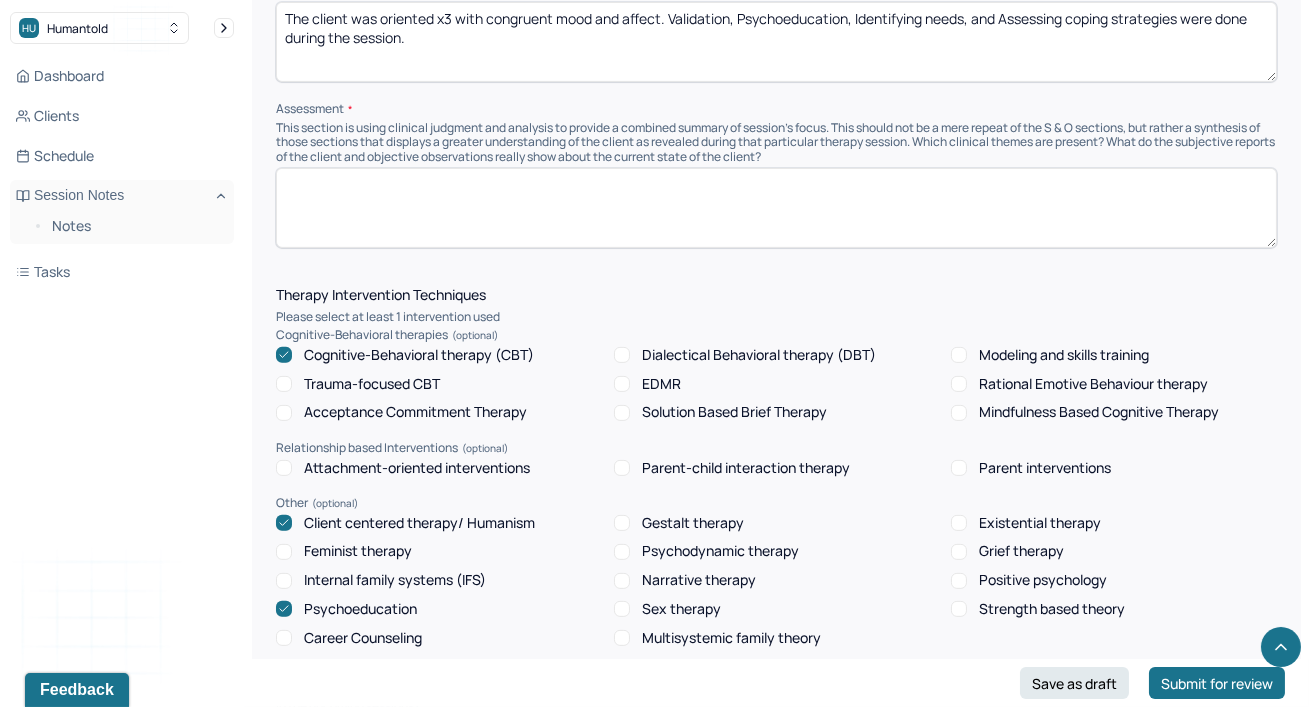 click at bounding box center (776, 208) 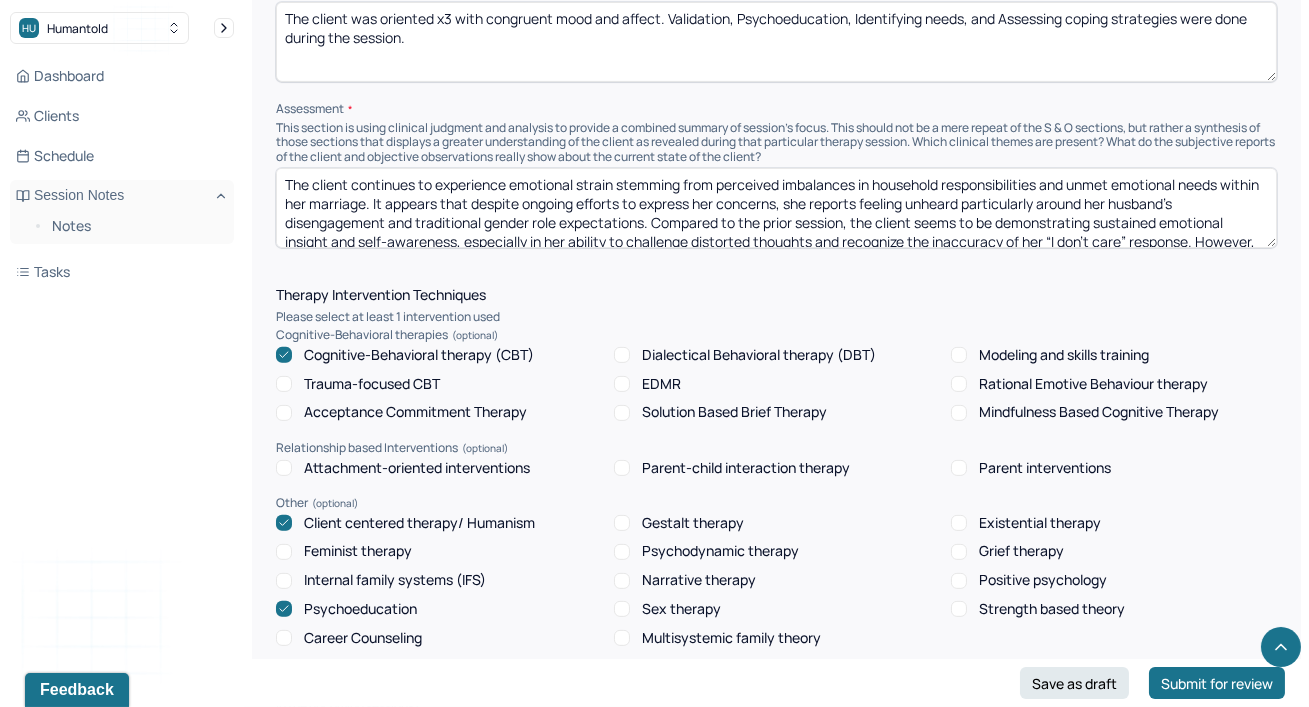 scroll, scrollTop: 41, scrollLeft: 0, axis: vertical 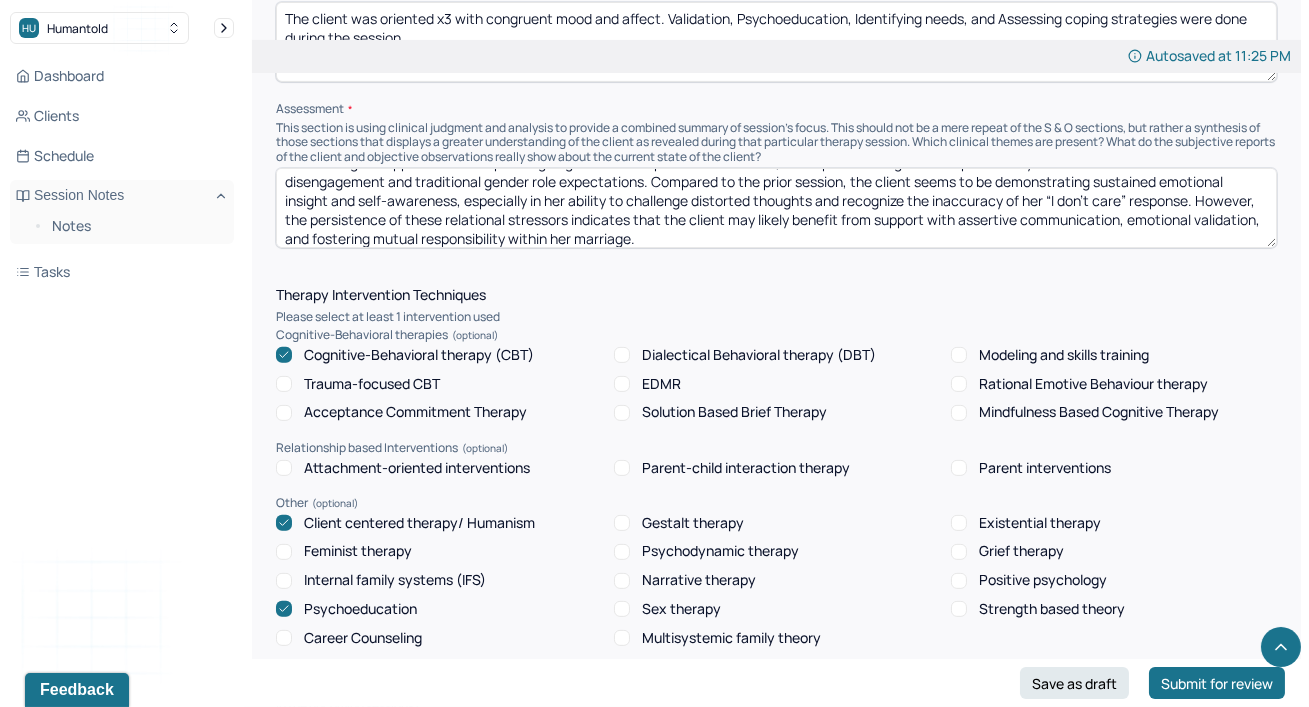 type on "The client continues to experience emotional strain stemming from perceived imbalances in household responsibilities and unmet emotional needs within her marriage. It appears that despite ongoing efforts to express her concerns, she reports feeling unheard particularly around her husband's disengagement and traditional gender role expectations. Compared to the prior session, the client seems to be demonstrating sustained emotional insight and self-awareness, especially in her ability to challenge distorted thoughts and recognize the inaccuracy of her “I don’t care” response. However, the persistence of these relational stressors indicates that the client may likely benefit from support with assertive communication, emotional validation, and fostering mutual responsibility within her marriage." 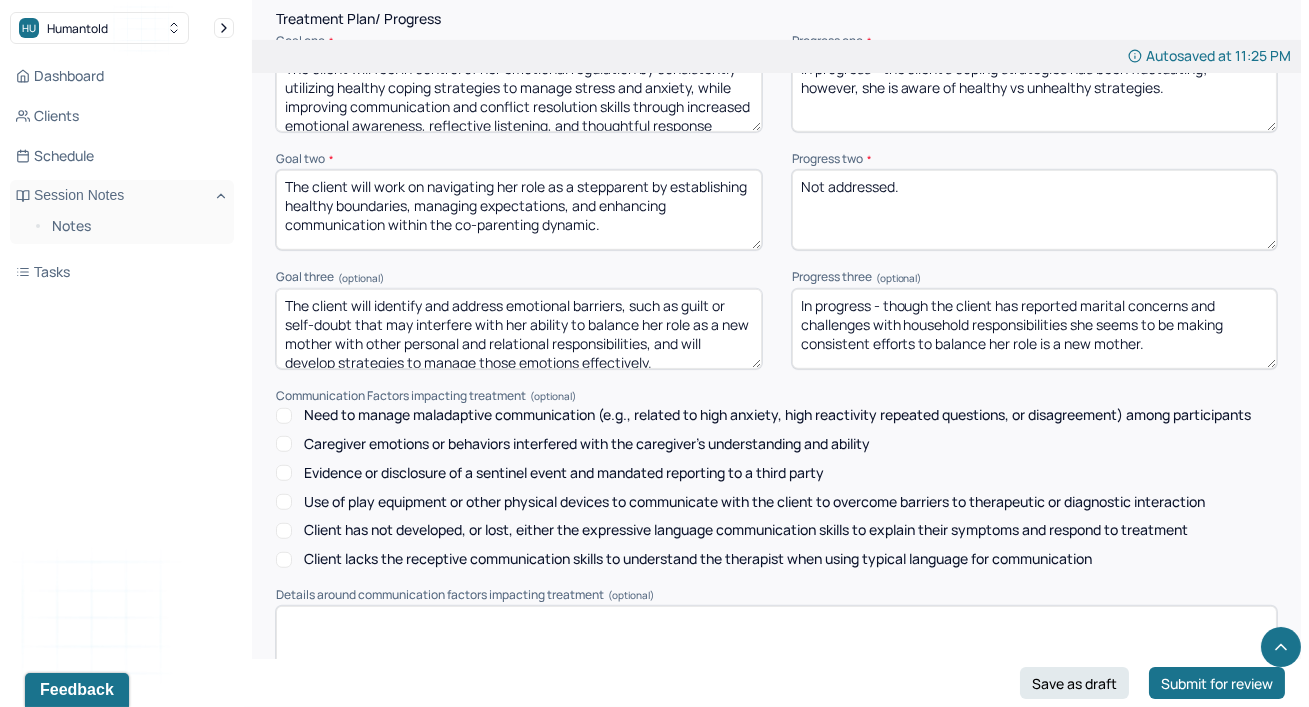 scroll, scrollTop: 2815, scrollLeft: 0, axis: vertical 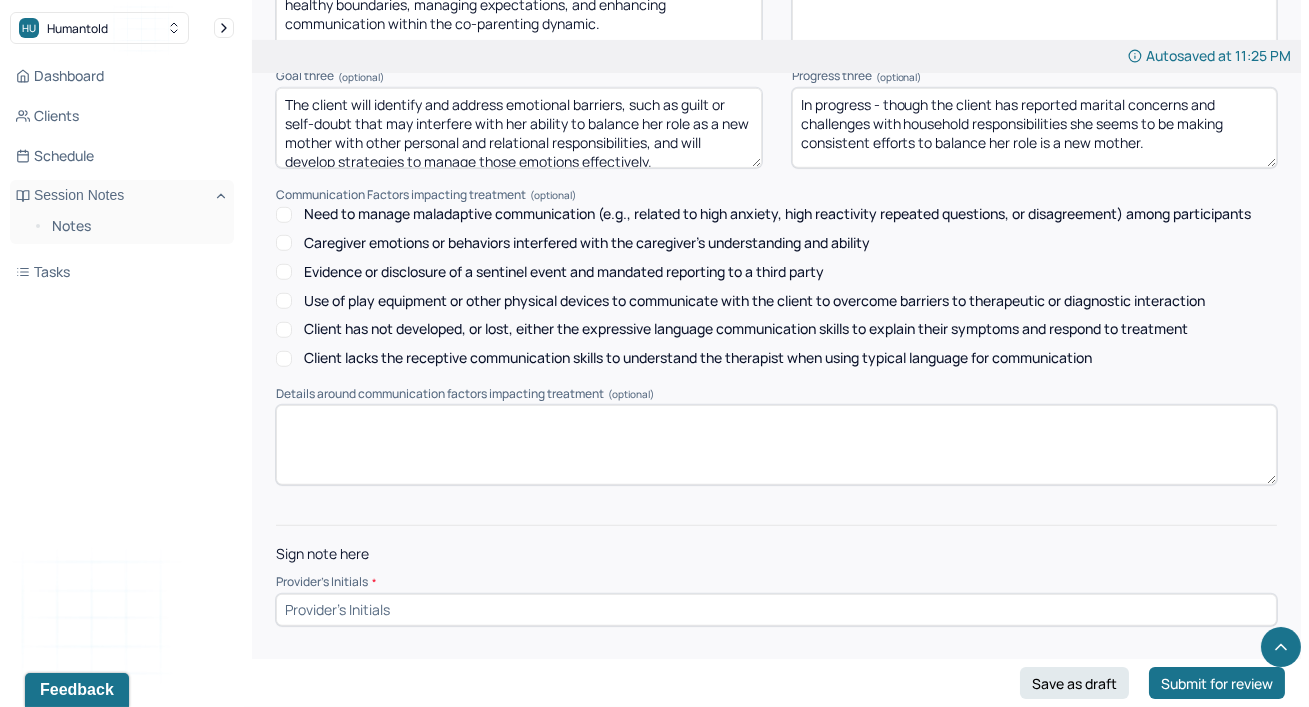 click at bounding box center [776, 610] 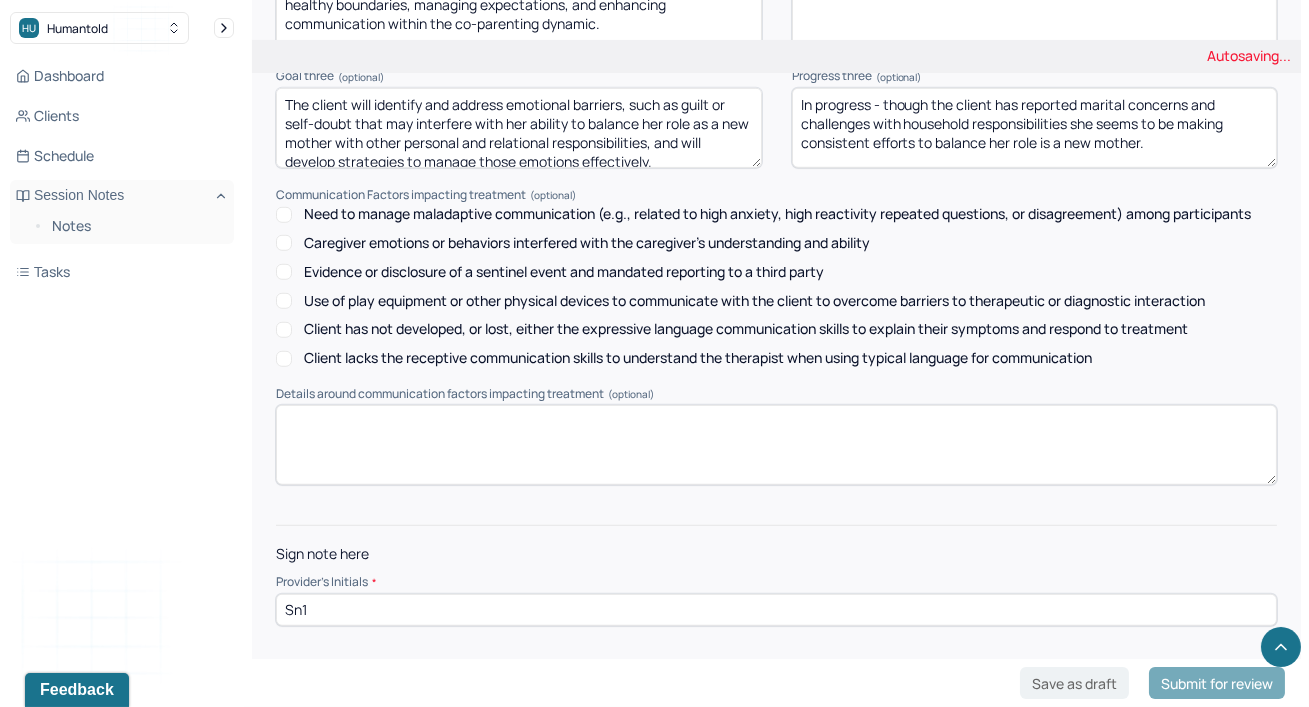 type on "Sn1" 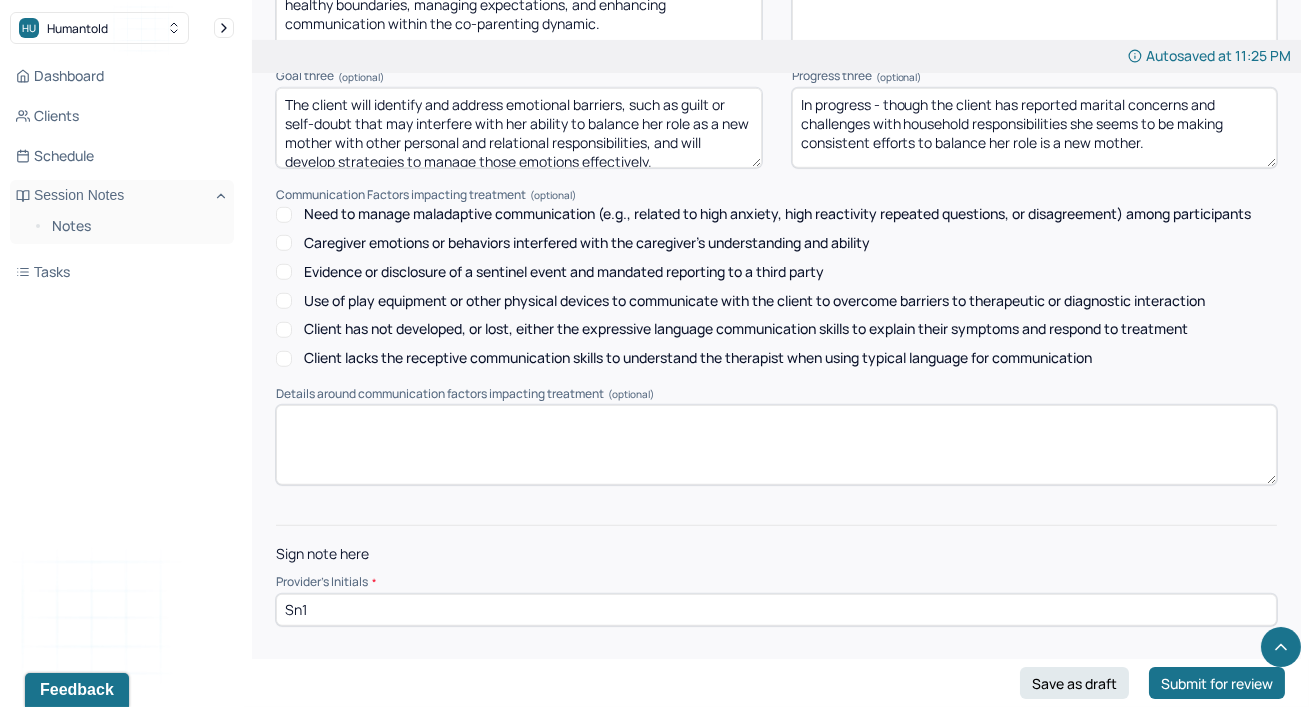 click on "Sign note here" at bounding box center (776, 554) 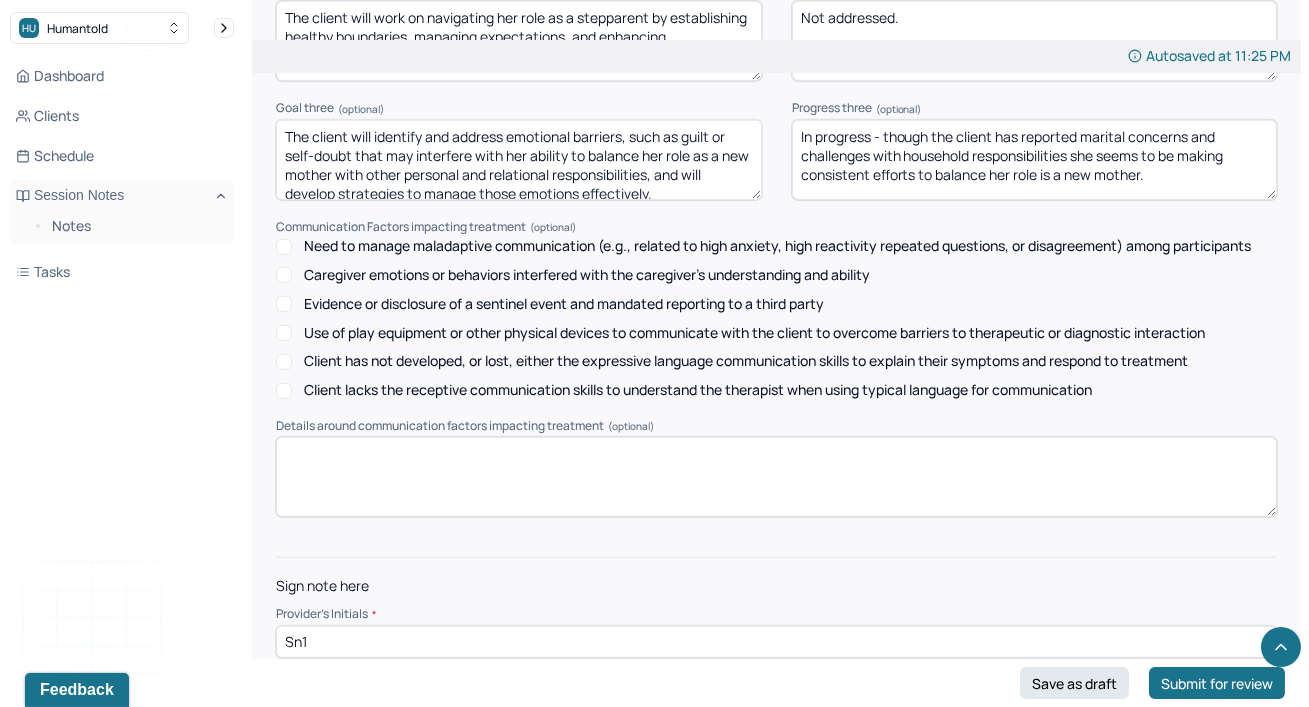 scroll, scrollTop: 2880, scrollLeft: 0, axis: vertical 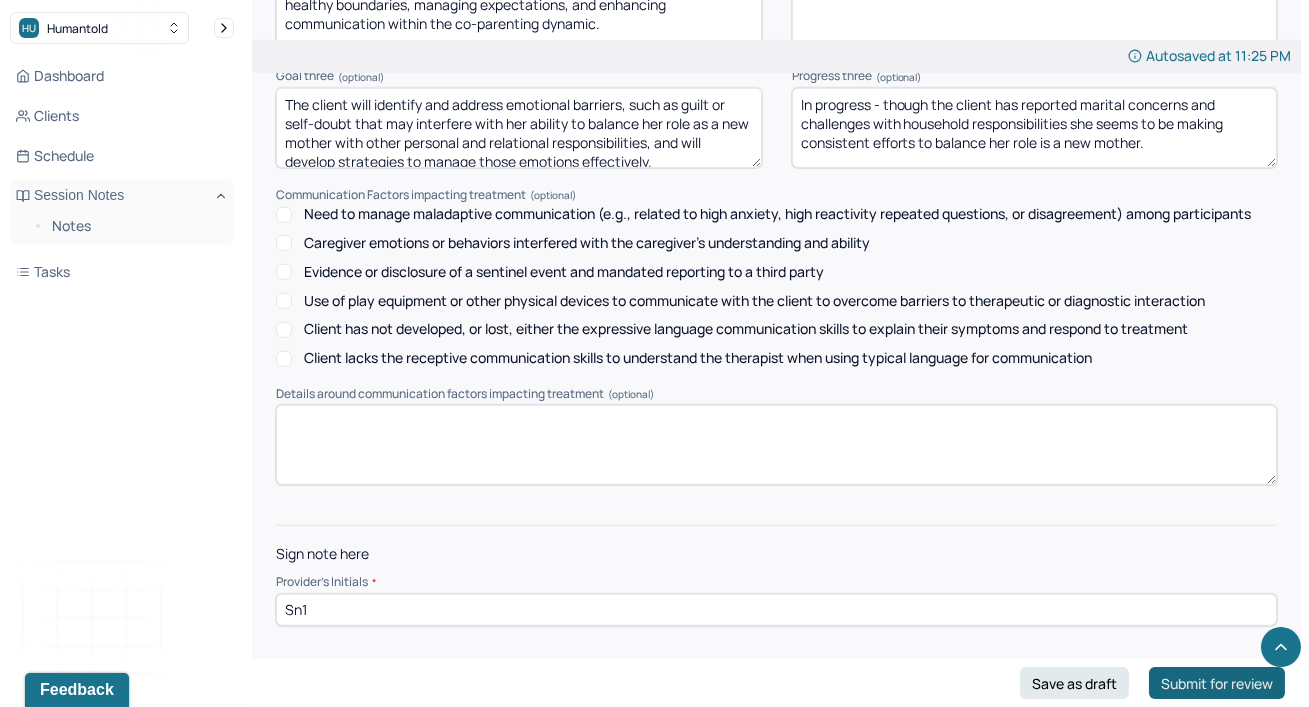 click on "Submit for review" at bounding box center [1217, 683] 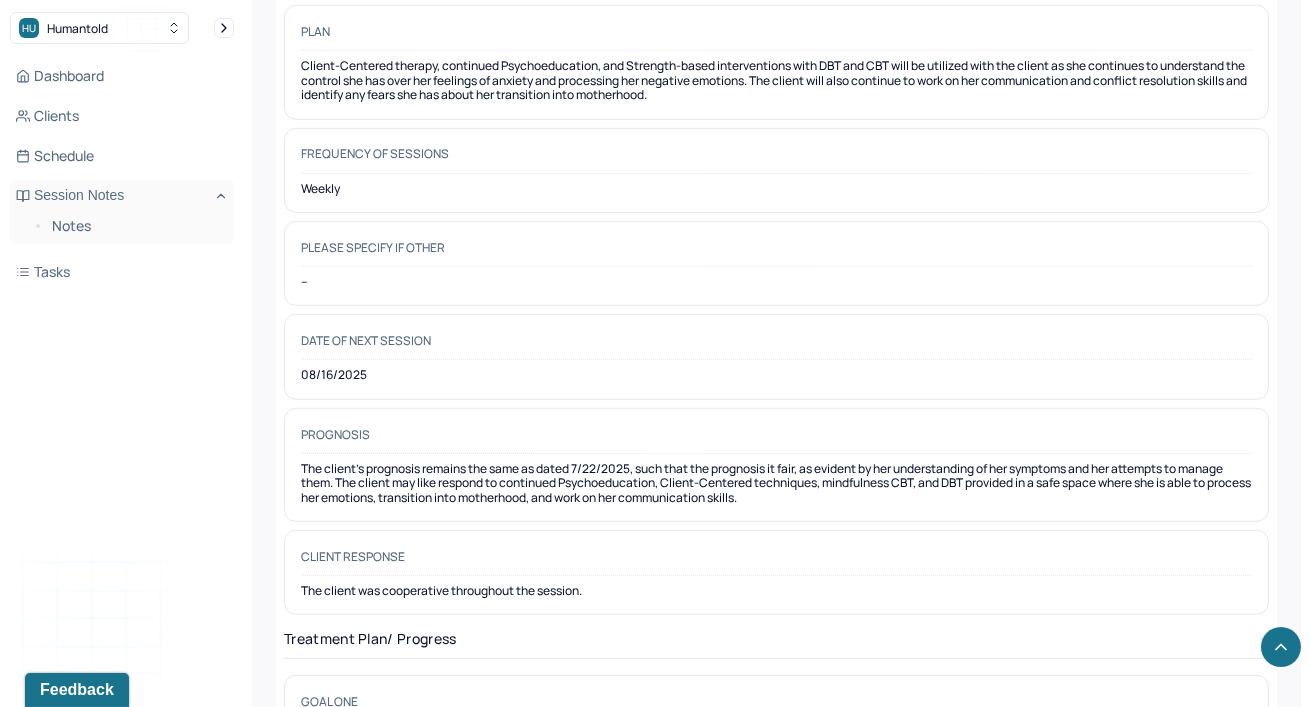 scroll, scrollTop: 2552, scrollLeft: 0, axis: vertical 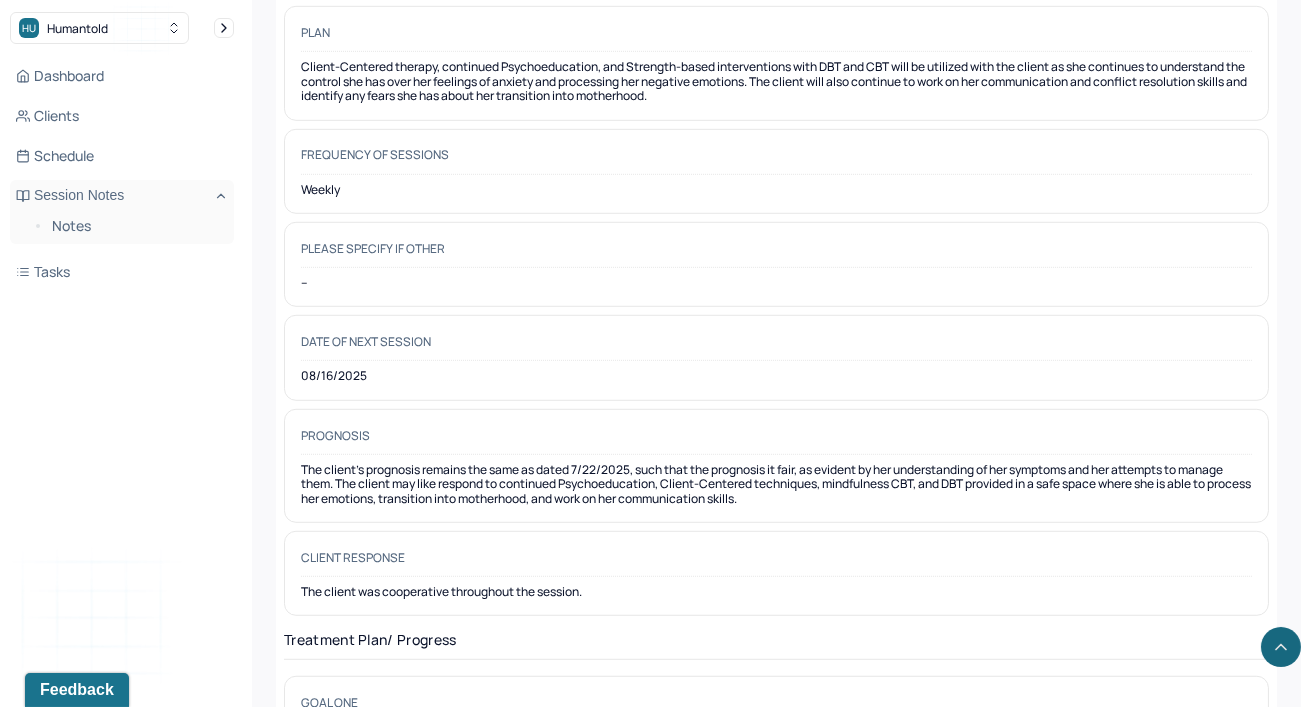click 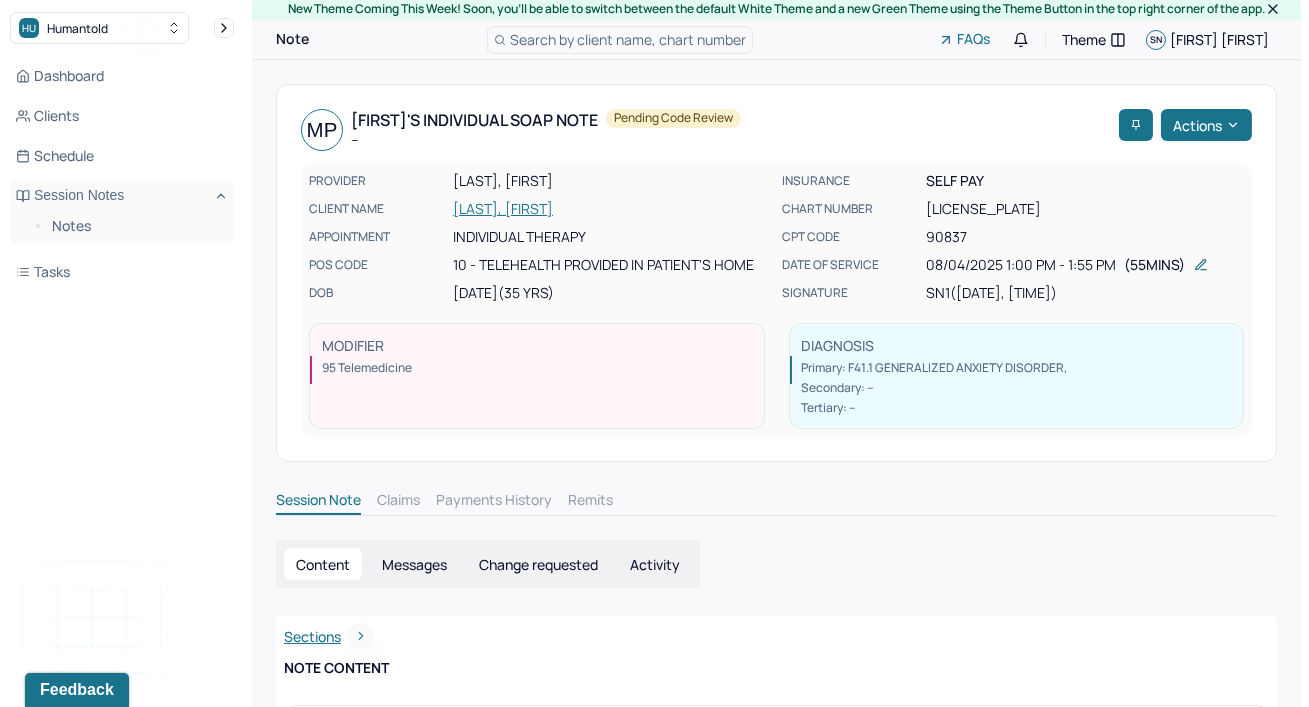 scroll, scrollTop: 0, scrollLeft: 0, axis: both 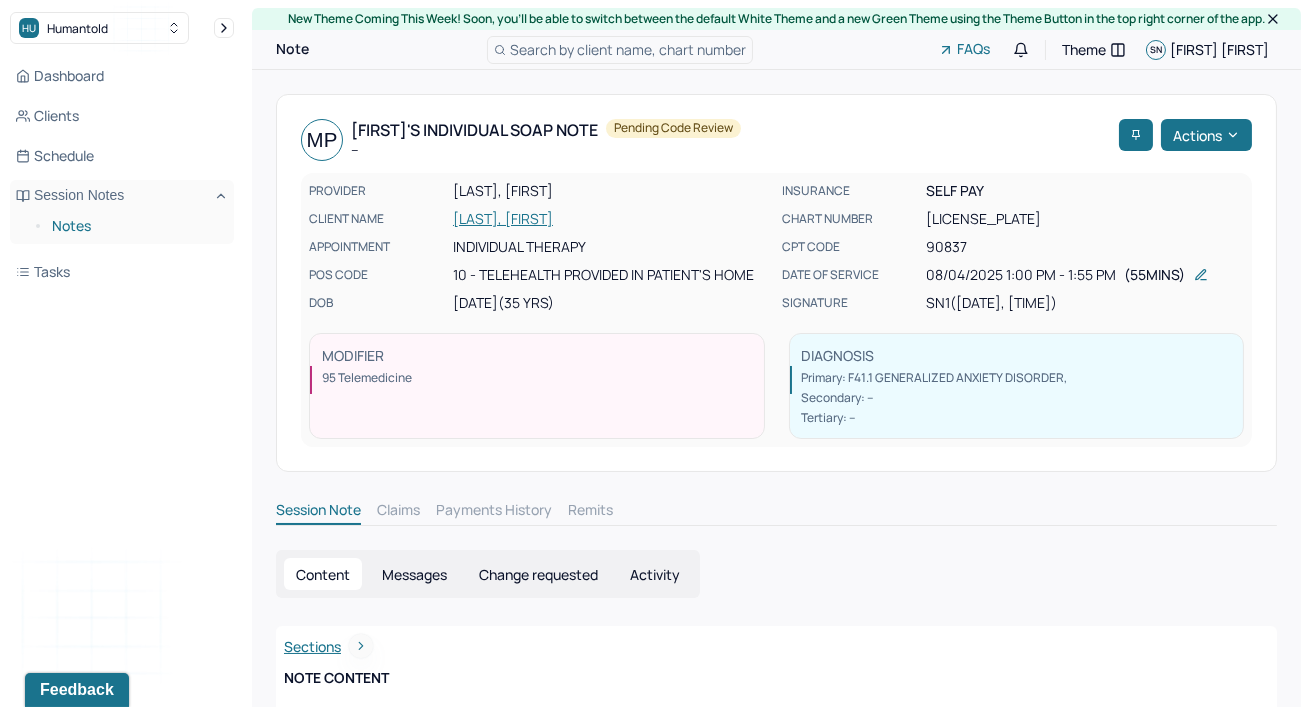 click on "Notes" at bounding box center (135, 226) 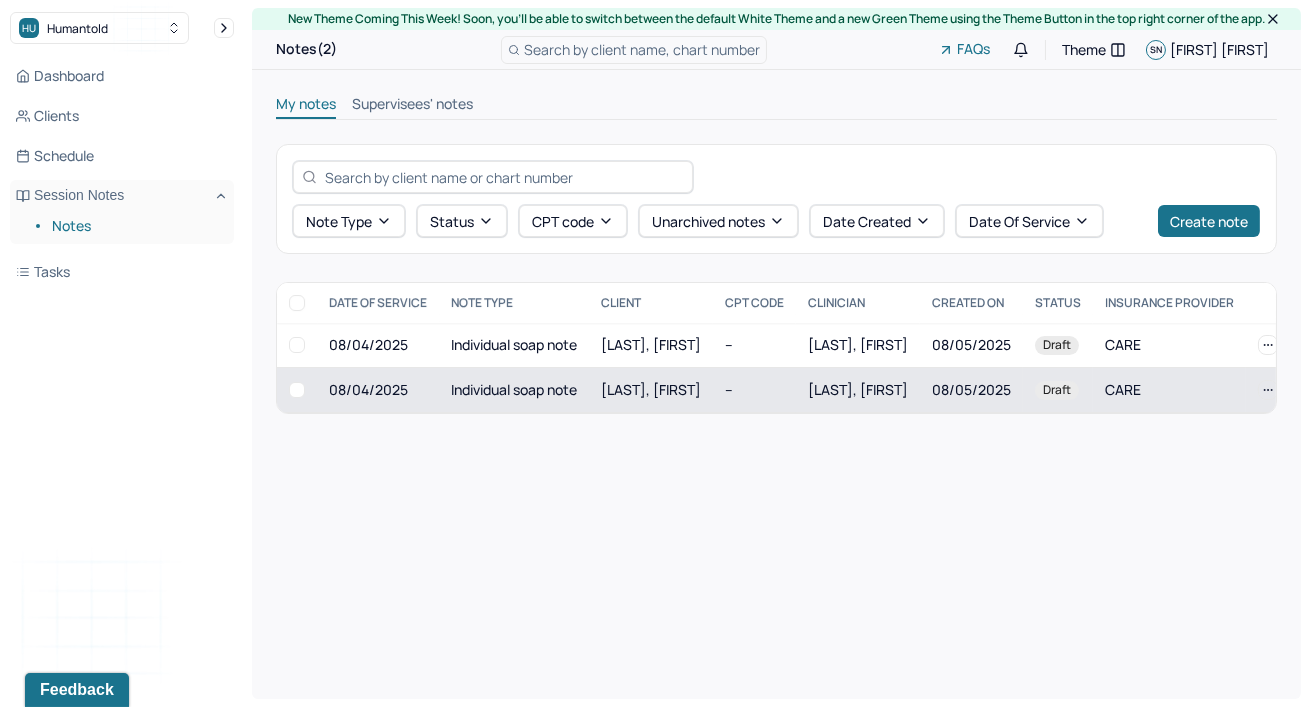 click on "Individual soap note" at bounding box center (514, 390) 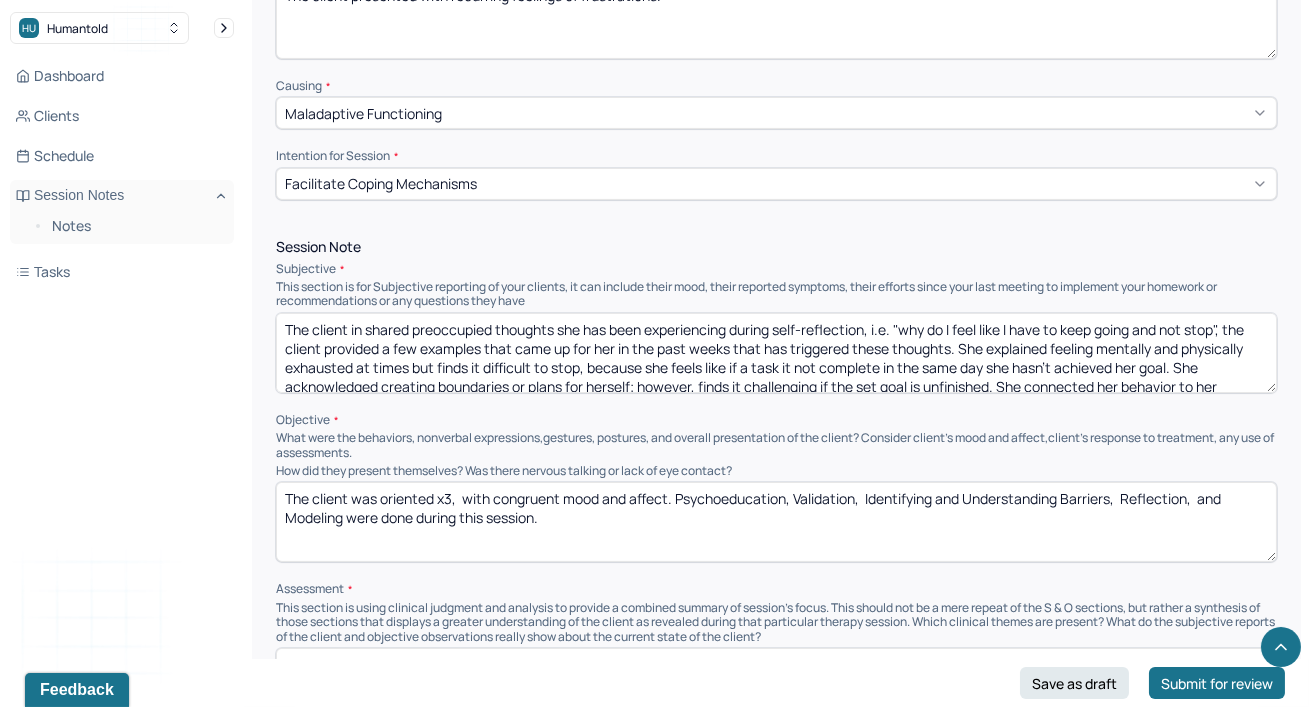 scroll, scrollTop: 1018, scrollLeft: 0, axis: vertical 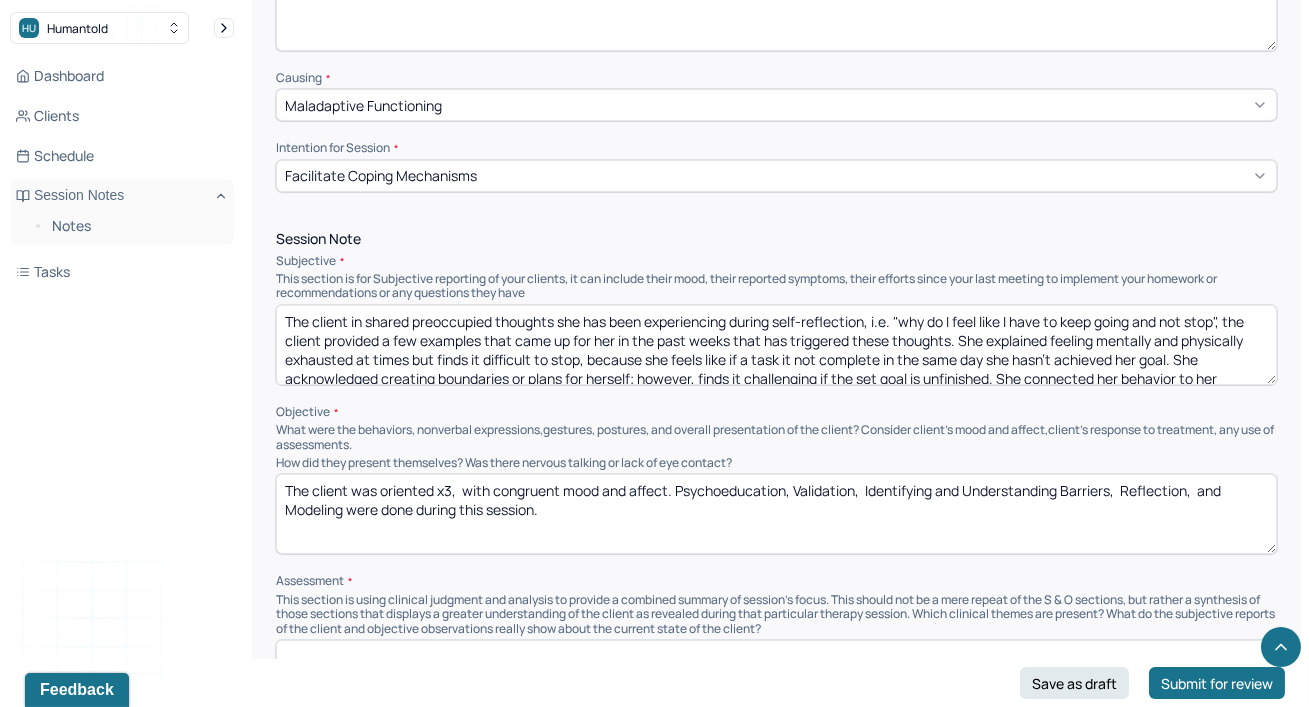 click on "The client in shared preoccupied thoughts she has been experiencing during self-reflection, i.e. "why do I feel like I have to keep going and not stop", the client provided a few examples that came up for her in the past weeks that has triggered these thoughts. She explained feeling mentally and physically exhausted at times but finds it difficult to stop, because she feels like if a task it not complete in the same day she hasn't achieved her goal. She acknowledged creating boundaries or plans for herself; however, finds it challenging if the set goal is unfinished. She connected her behavior to her upbringing and her role as the eldest child, in which the expectations and learned behavior from her mother is to not stop until the task is completed. The client identified feeling overwhelmed and burnout from these patterns, but uncertainty on how to stop/pause." at bounding box center (776, 345) 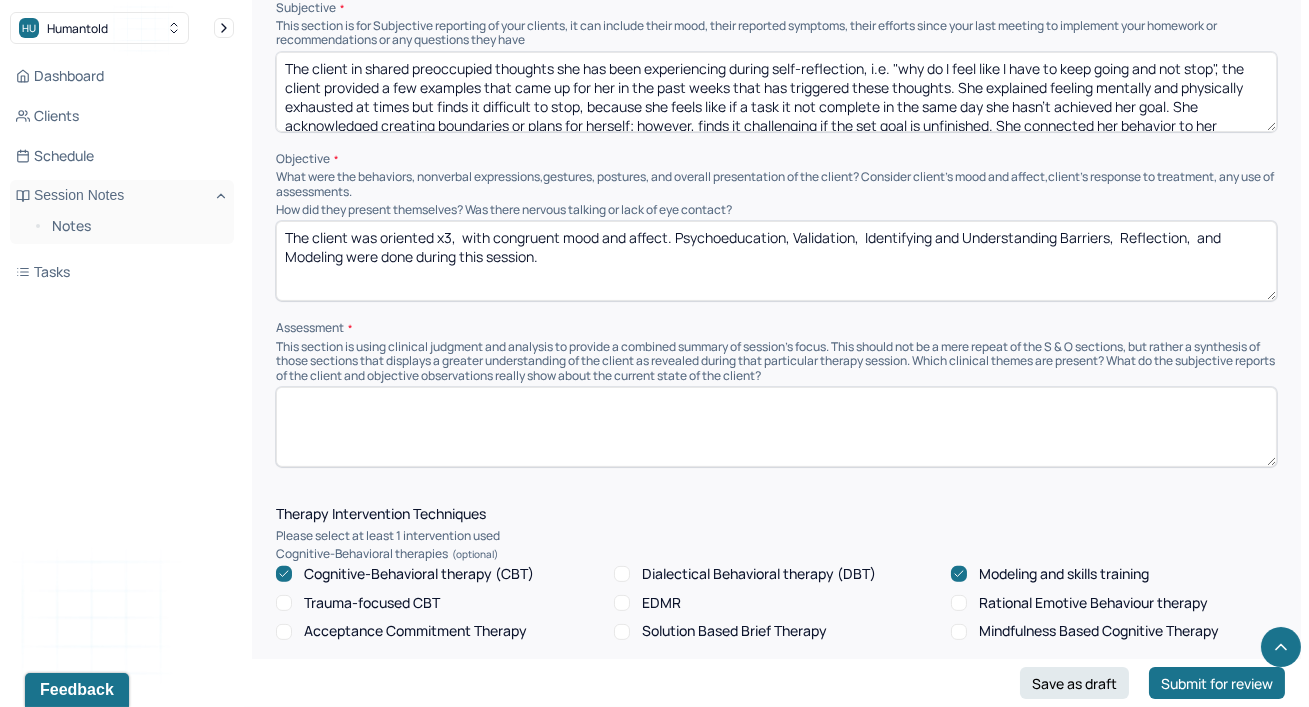 scroll, scrollTop: 1272, scrollLeft: 0, axis: vertical 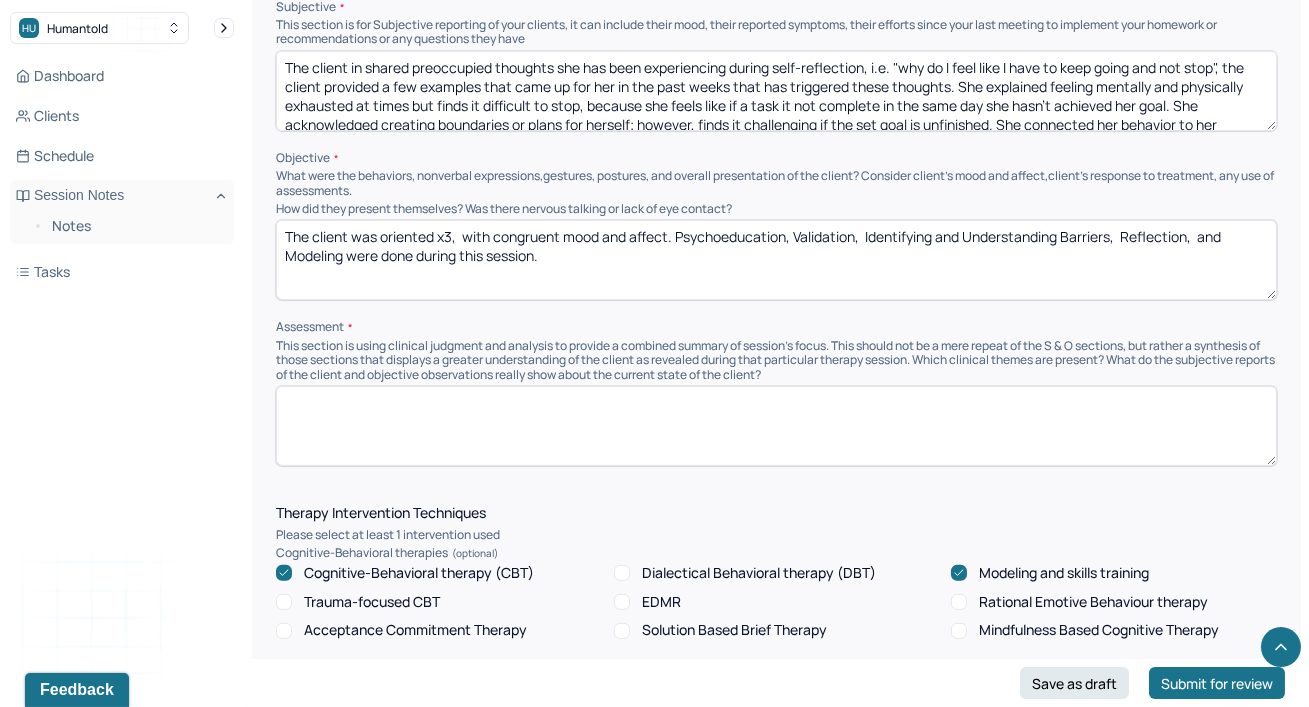 click at bounding box center (776, 426) 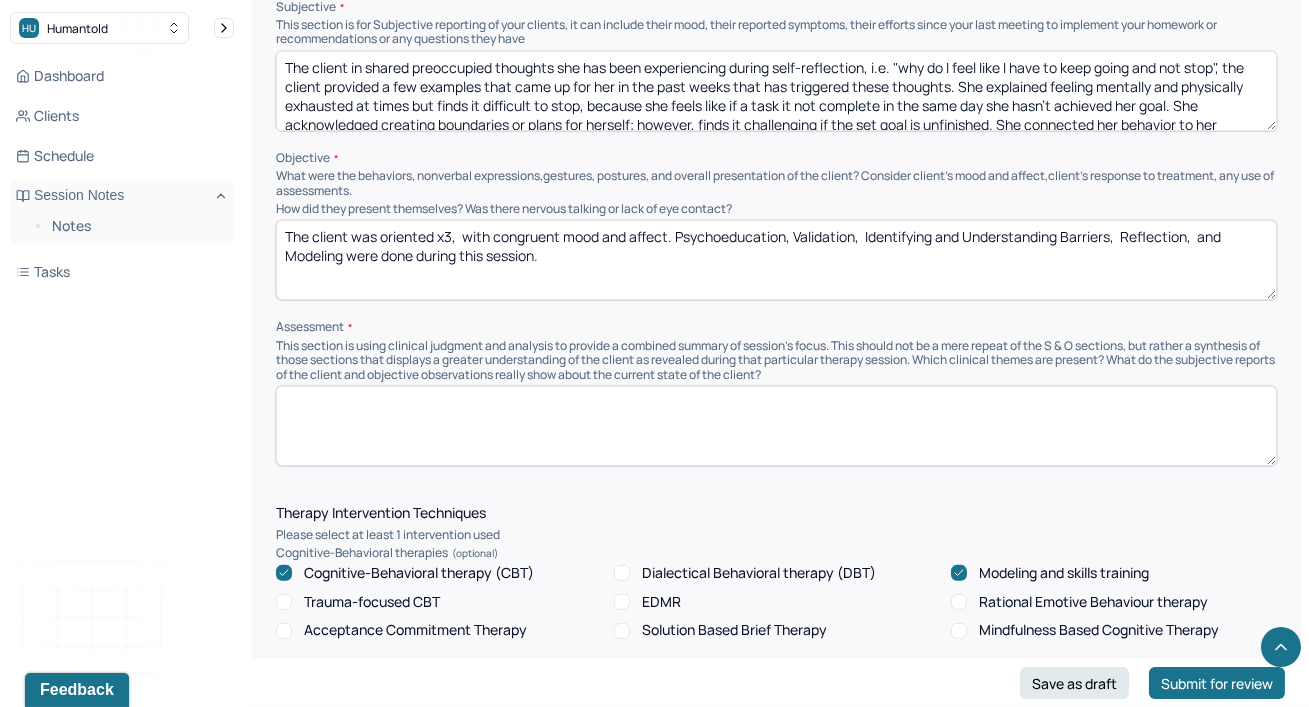 paste on "The client appears to be experiencing symptoms of emotional and physical burnout, linked to deeply ingrained beliefs around productivity and self-worth. The client’s difficulty pausing or setting flexible goals, despite feeling exhausted, suggests internalized pressure rooted in early familial expectations and her role as the eldest child. While the client demonstrates insight into the origin of these patterns and their emotional toll, she expresses uncertainty in how to shift away from them. The client may benefit from continued support with cognitive restructuring around achievement, development of self-compassion practices, and building tolerance for rest and incompletion." 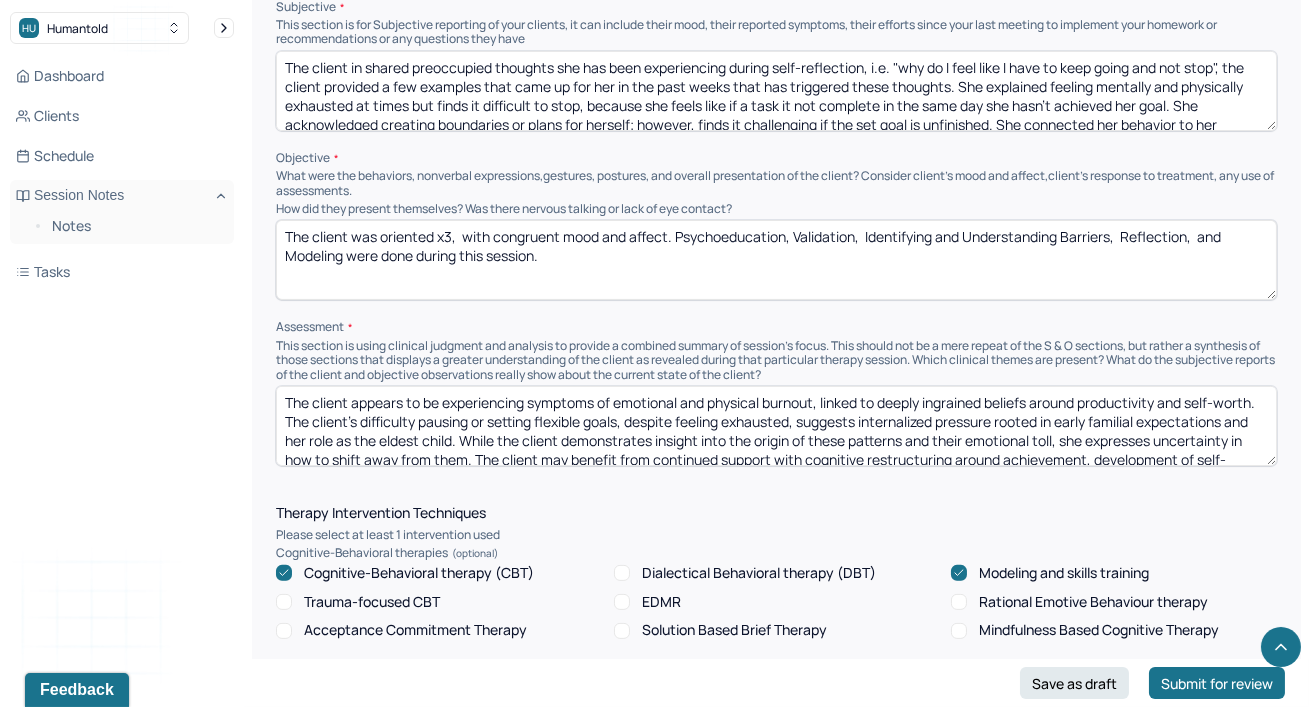 scroll, scrollTop: 22, scrollLeft: 0, axis: vertical 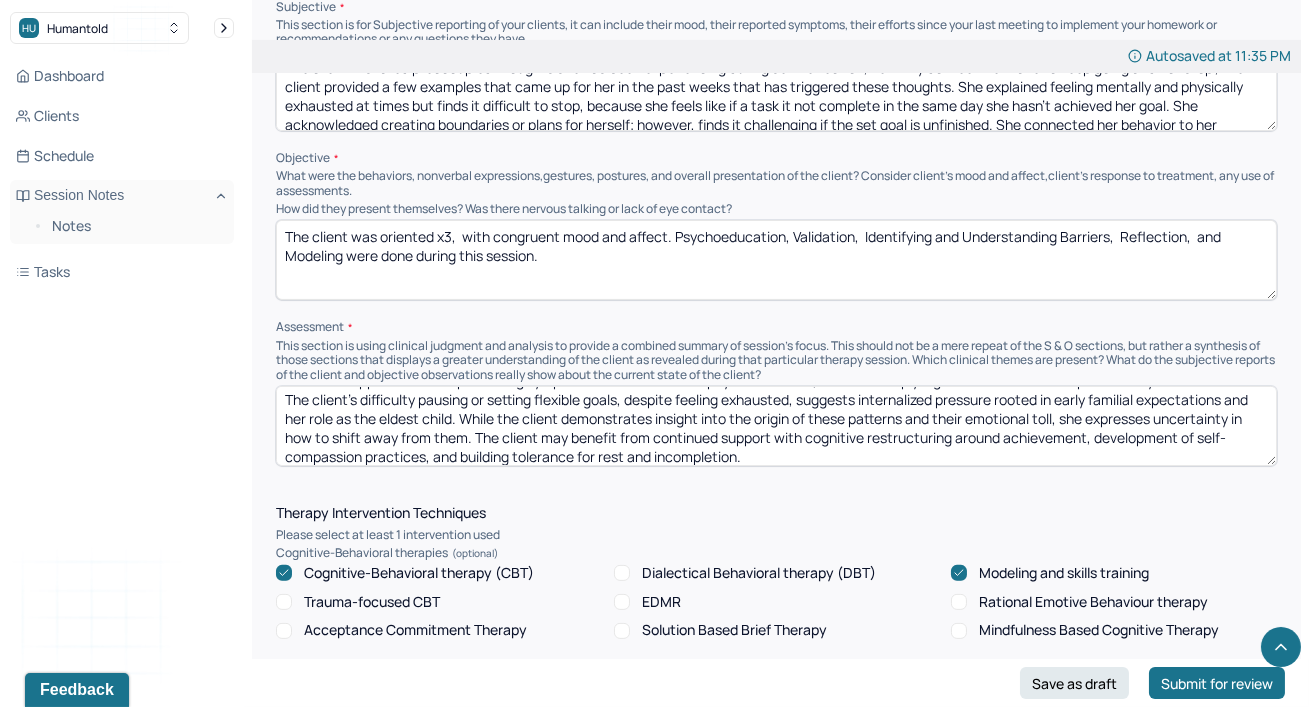 type on "The client appears to be experiencing symptoms of emotional and physical burnout, linked to deeply ingrained beliefs around productivity and self-worth. The client’s difficulty pausing or setting flexible goals, despite feeling exhausted, suggests internalized pressure rooted in early familial expectations and her role as the eldest child. While the client demonstrates insight into the origin of these patterns and their emotional toll, she expresses uncertainty in how to shift away from them. The client may benefit from continued support with cognitive restructuring around achievement, development of self-compassion practices, and building tolerance for rest and incompletion." 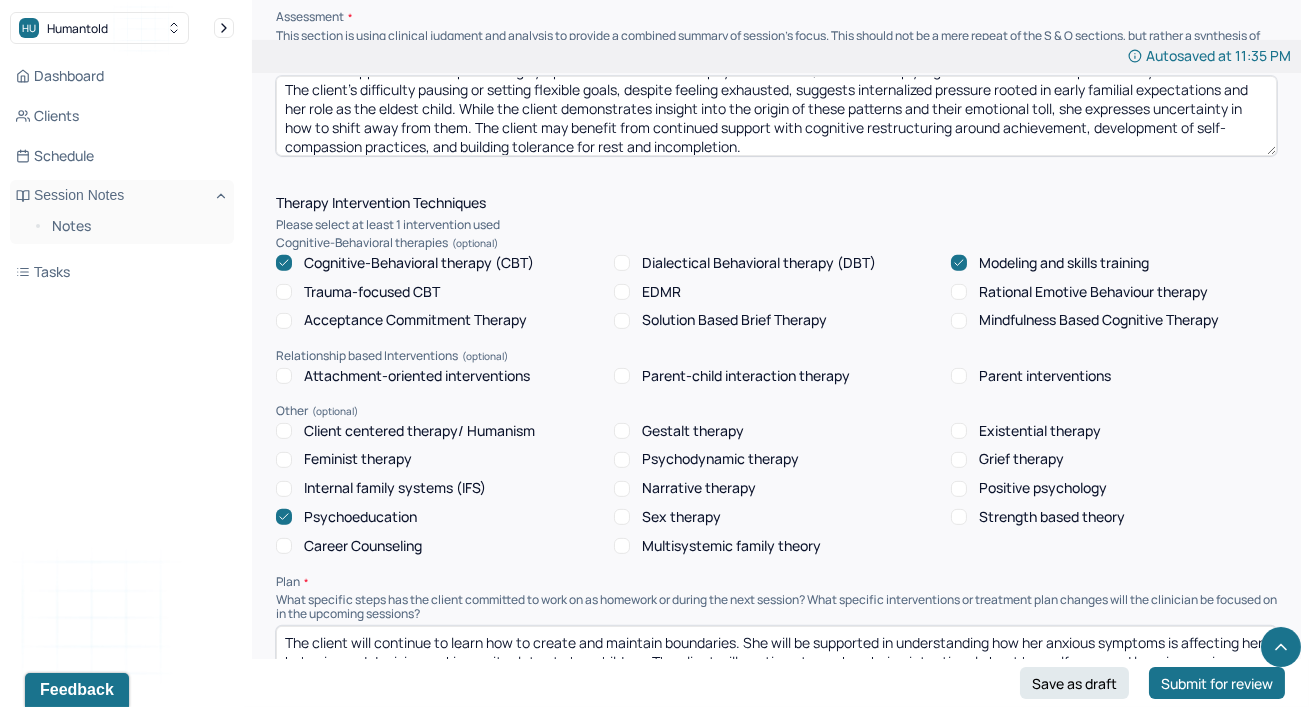 scroll, scrollTop: 1563, scrollLeft: 0, axis: vertical 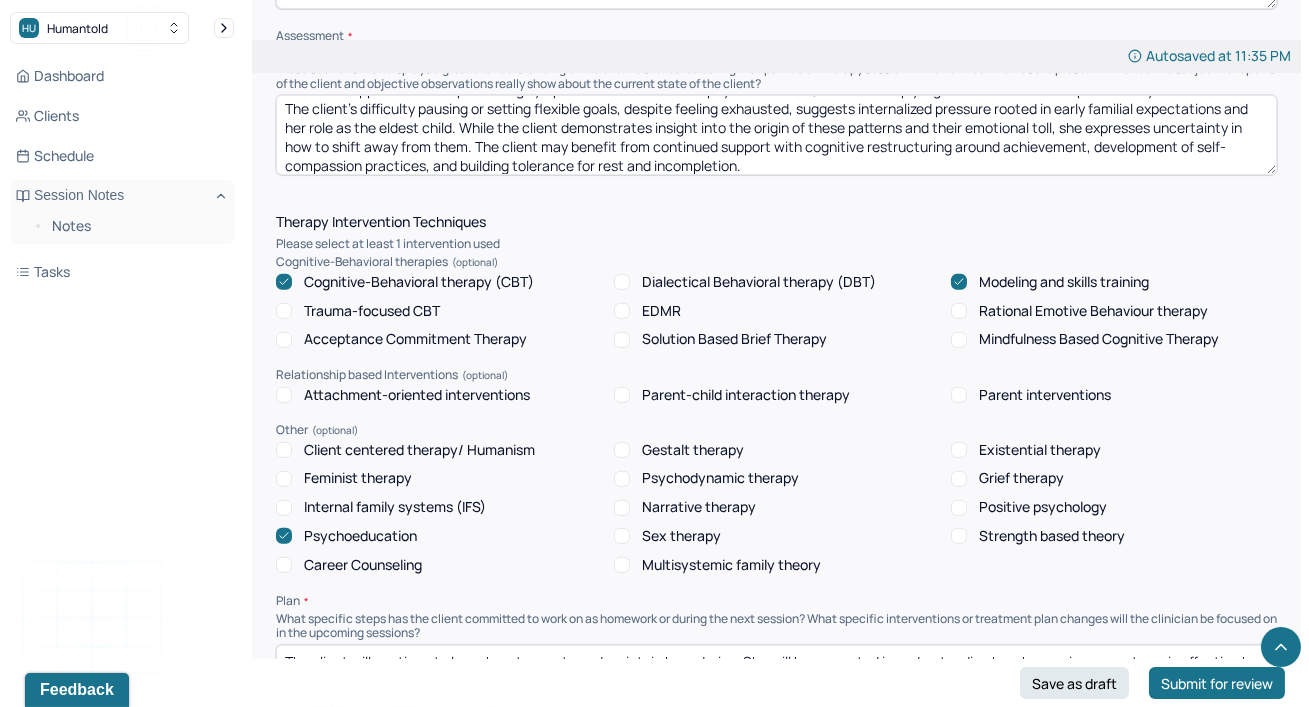 click on "The client appears to be experiencing symptoms of emotional and physical burnout, linked to deeply ingrained beliefs around productivity and self-worth. The client’s difficulty pausing or setting flexible goals, despite feeling exhausted, suggests internalized pressure rooted in early familial expectations and her role as the eldest child. While the client demonstrates insight into the origin of these patterns and their emotional toll, she expresses uncertainty in how to shift away from them. The client may benefit from continued support with cognitive restructuring around achievement, development of self-compassion practices, and building tolerance for rest and incompletion." at bounding box center [776, 135] 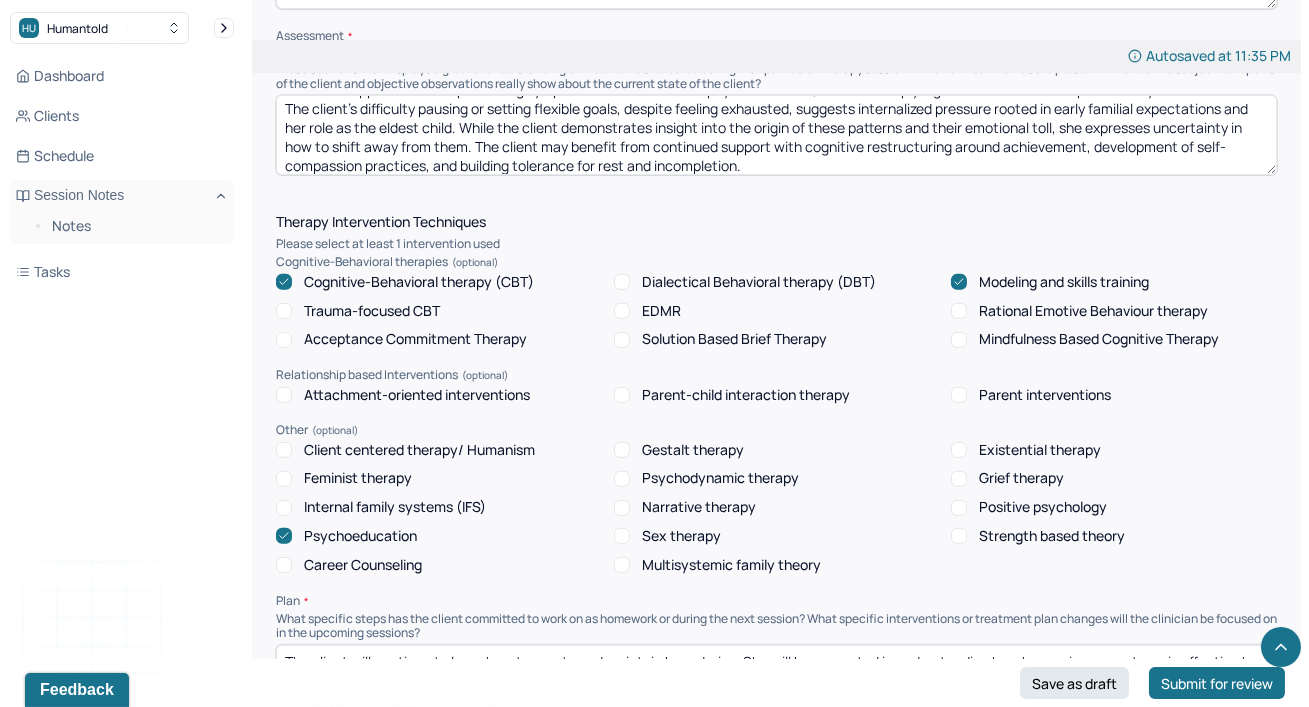 scroll, scrollTop: 5, scrollLeft: 0, axis: vertical 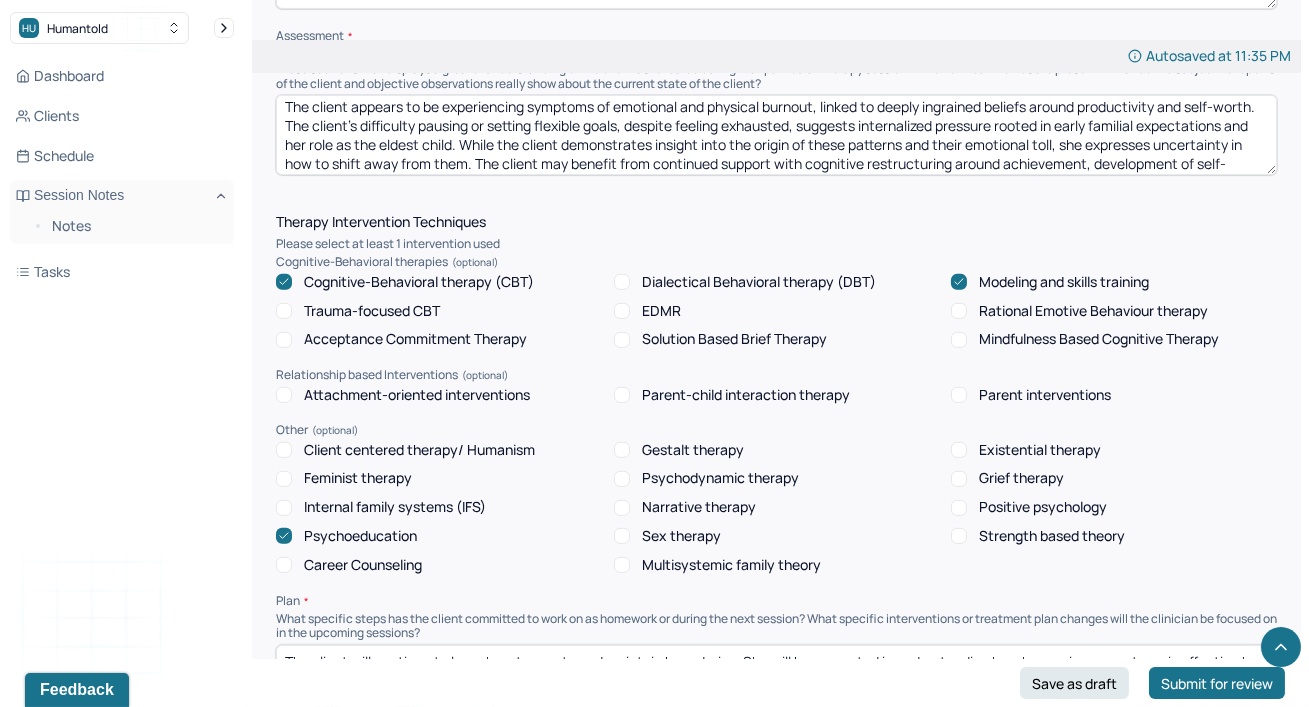 click on "Therapy Intervention Techniques Please select at least 1 intervention used Cognitive-Behavioral therapies Cognitive-Behavioral therapy (CBT) Dialectical Behavioral therapy (DBT) Modeling and skills training Trauma-focused CBT EDMR Rational Emotive Behaviour therapy Acceptance Commitment Therapy Solution Based Brief Therapy Mindfulness Based Cognitive Therapy Relationship based Interventions Attachment-oriented interventions Parent-child interaction therapy Parent interventions Other Client centered therapy/ Humanism Gestalt therapy Existential therapy Feminist therapy Psychodynamic therapy Grief therapy Internal family systems (IFS) Narrative therapy Positive psychology Psychoeducation Sex therapy Strength based theory Career Counseling Multisystemic family theory Plan What specific steps has the client committed to work on as homework or during the next session? What specific interventions or treatment plan changes will the clinician be focused on in the upcoming sessions? Frequency of sessions Weekly Other" at bounding box center (776, 669) 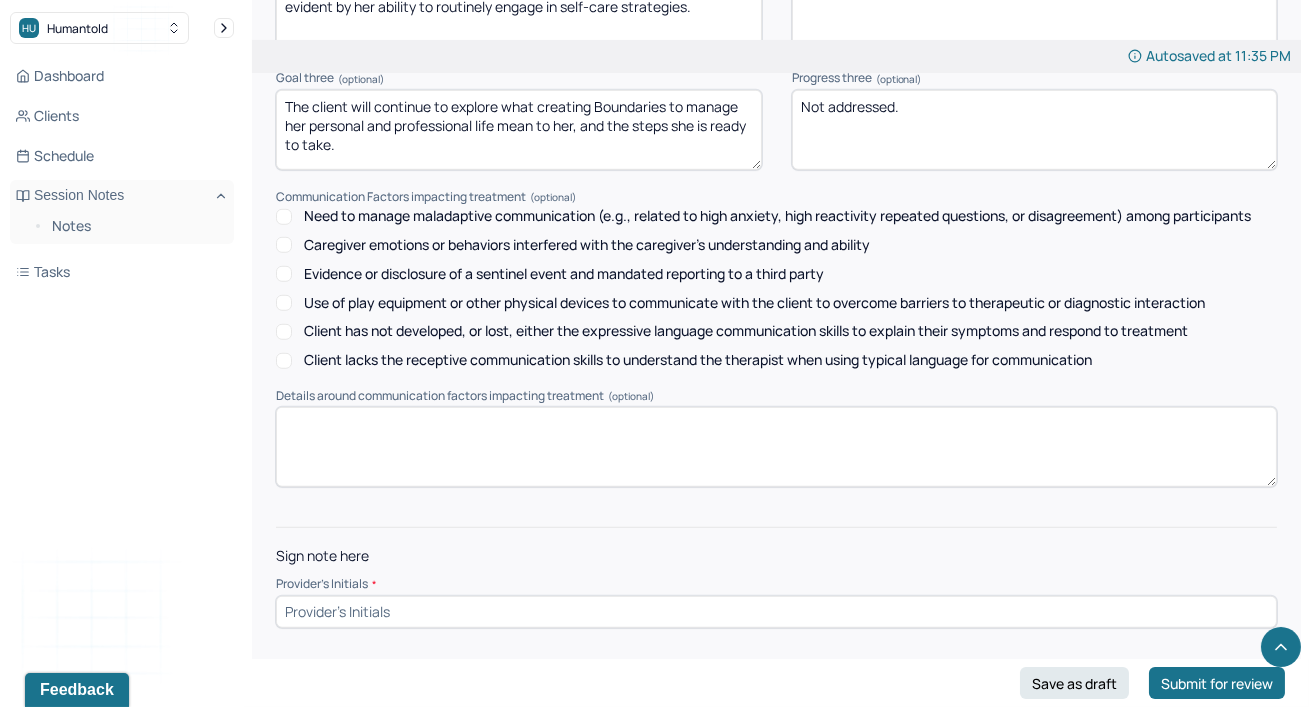 scroll, scrollTop: 2916, scrollLeft: 0, axis: vertical 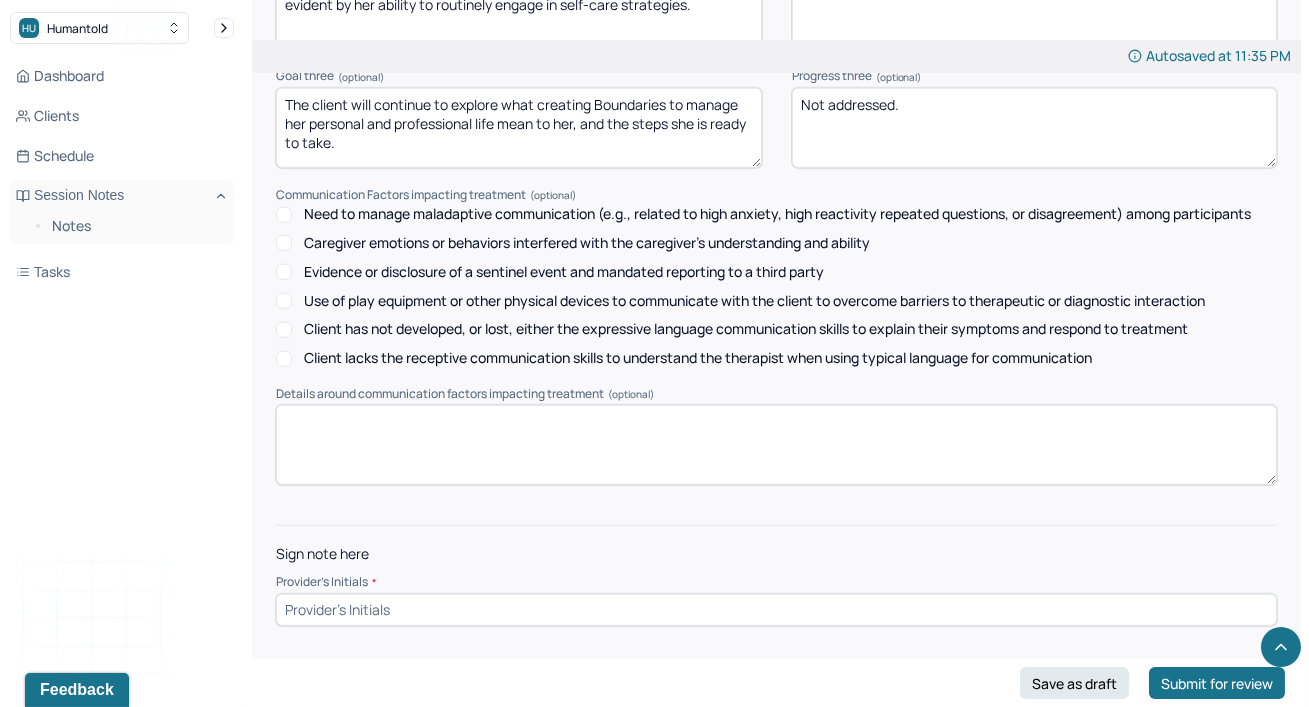 click at bounding box center (776, 610) 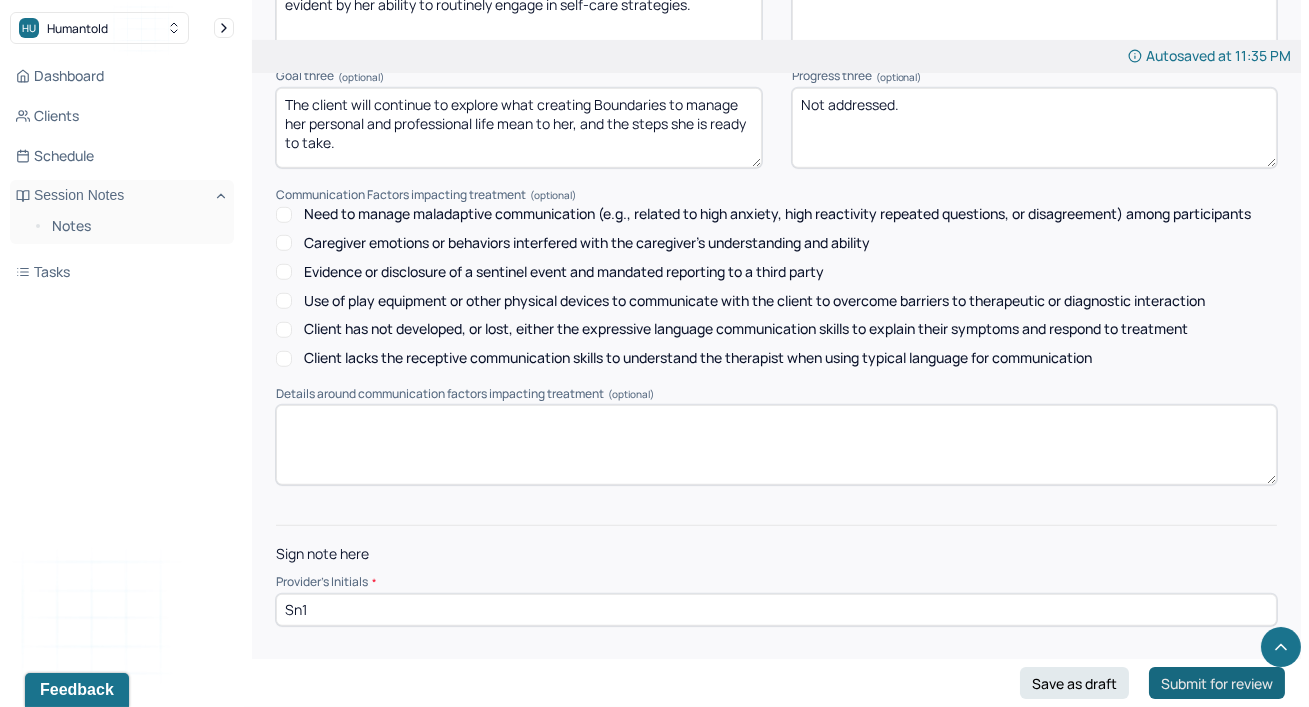type on "Sn1" 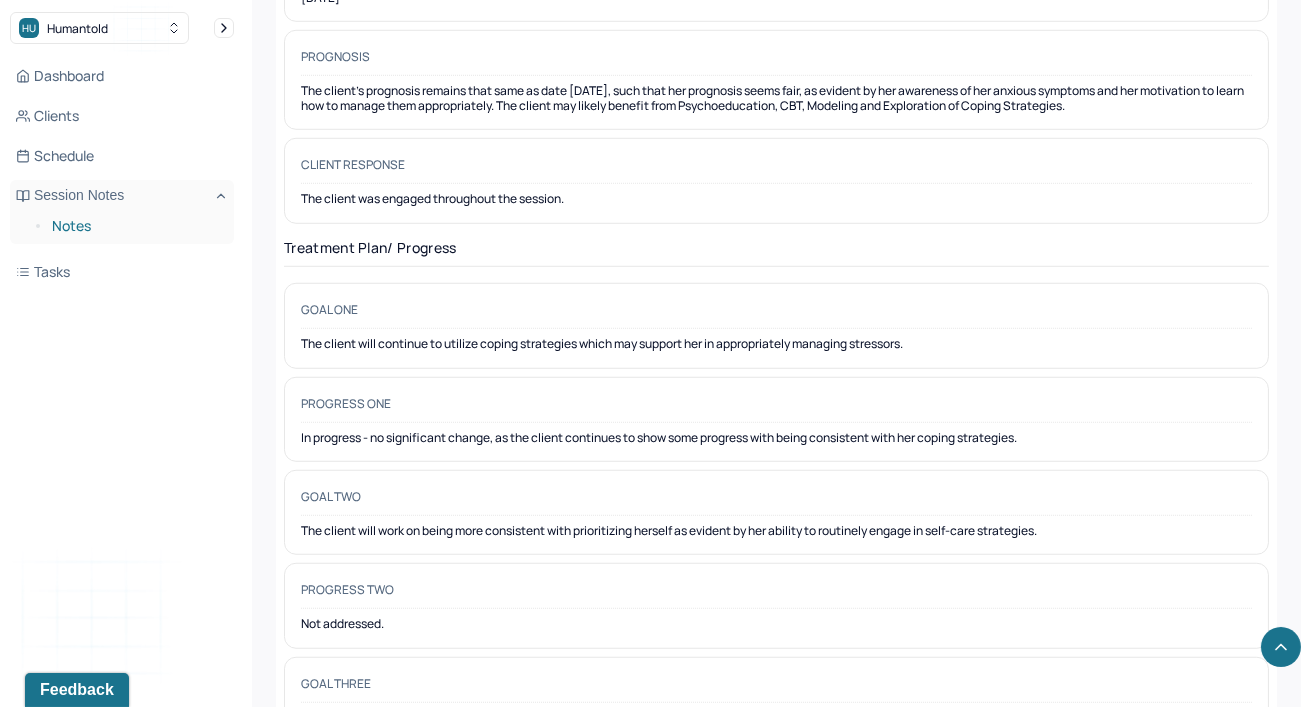click on "Notes" at bounding box center [135, 226] 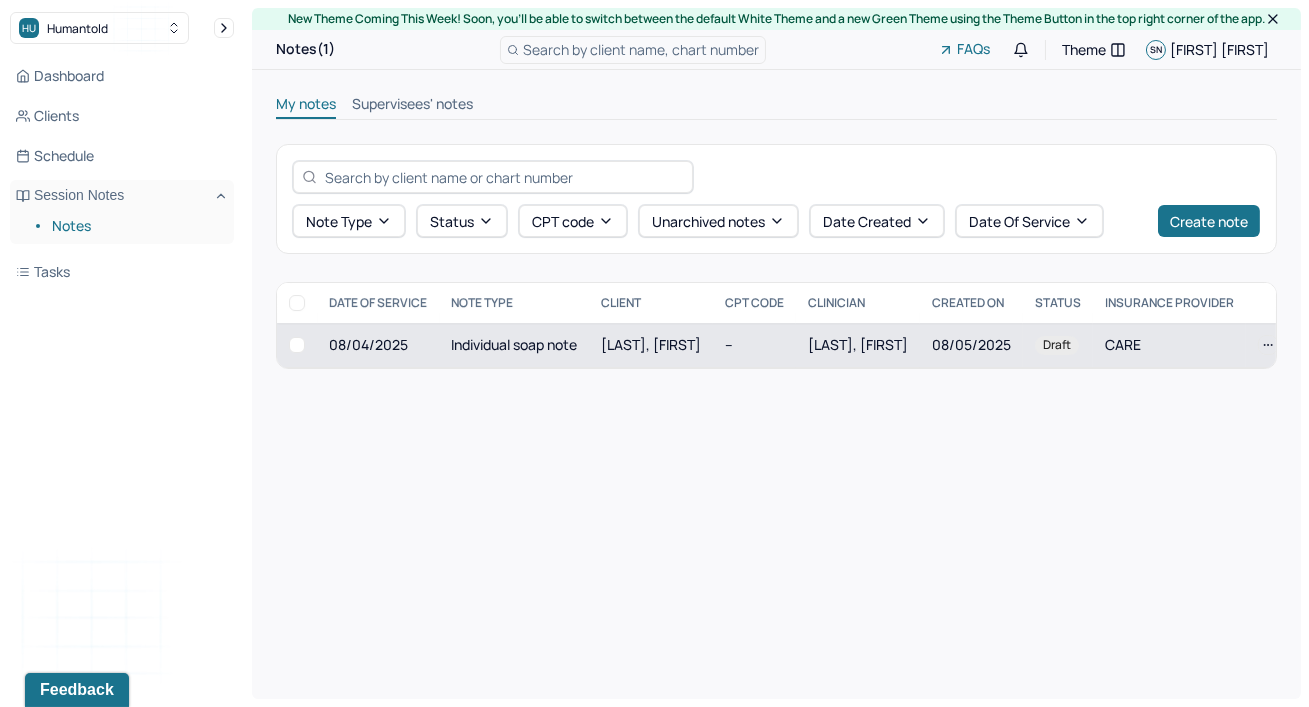 click on "[LAST], [FIRST]" at bounding box center [651, 345] 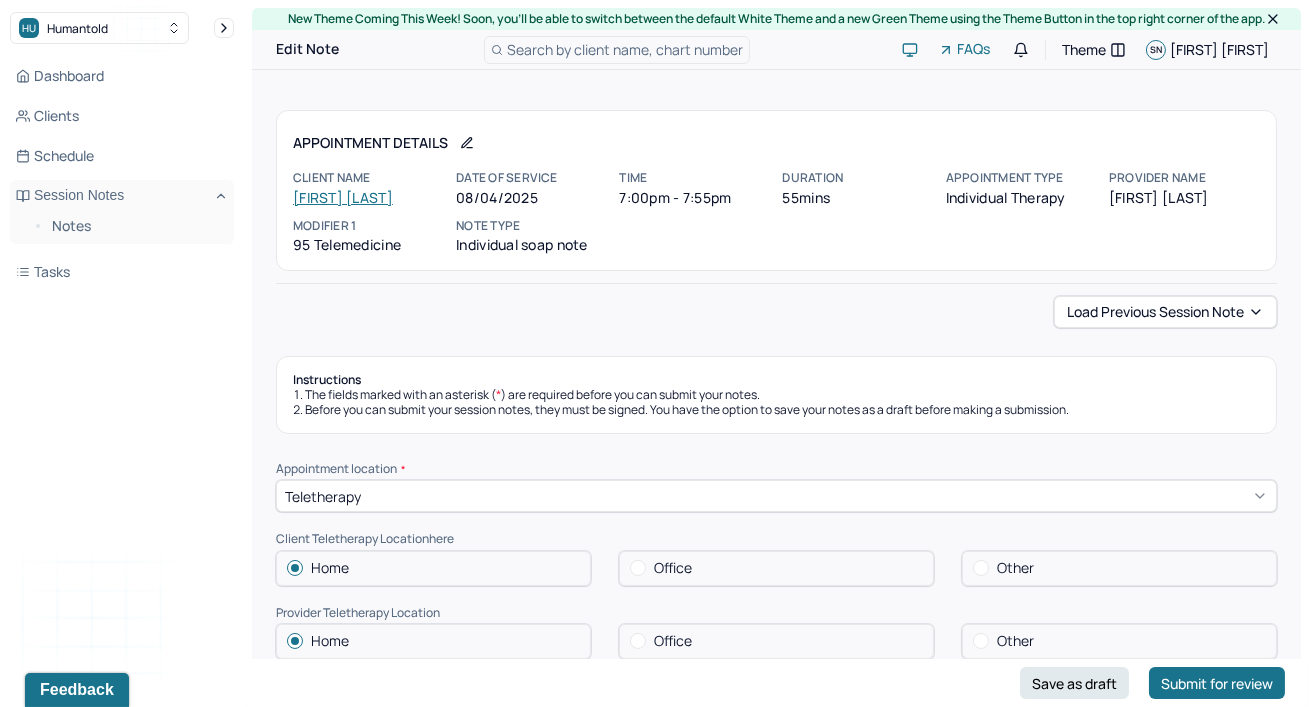 click on "Load previous session note Instructions The fields marked with an asterisk ( * ) are required before you can submit your notes. Before you can submit your session notes, they must be signed. You have the option to save your notes as a draft before making a submission. Appointment location * Teletherapy Client Teletherapy Location here Home Office Other Provider Teletherapy Location Home Office Other Consent was received for the teletherapy session The teletherapy session was conducted via video Primary diagnosis * F41.1 GENERALIZED ANXIETY DISORDER Secondary diagnosis (optional) Secondary diagnosis Tertiary diagnosis (optional) Tertiary diagnosis Emotional / Behavioural symptoms demonstrated * The client presented with continued feelings of frustrations. Causing * Maladaptive Functioning Intention for Session * Facilitate coping mechanisms Session Note Subjective Objective How did they present themselves? Was there nervous talking or lack of eye contact? Assessment Therapy Intervention Techniques EDMR Other *" at bounding box center [776, 1919] 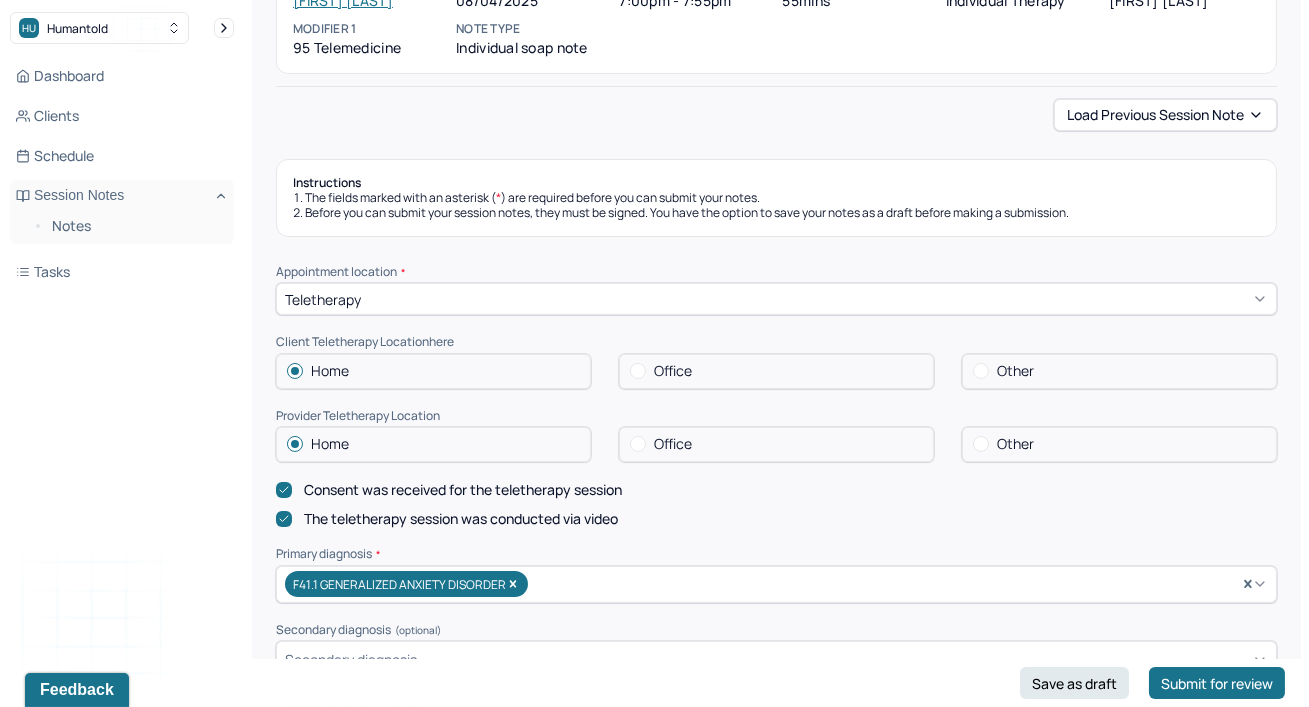 scroll, scrollTop: 218, scrollLeft: 0, axis: vertical 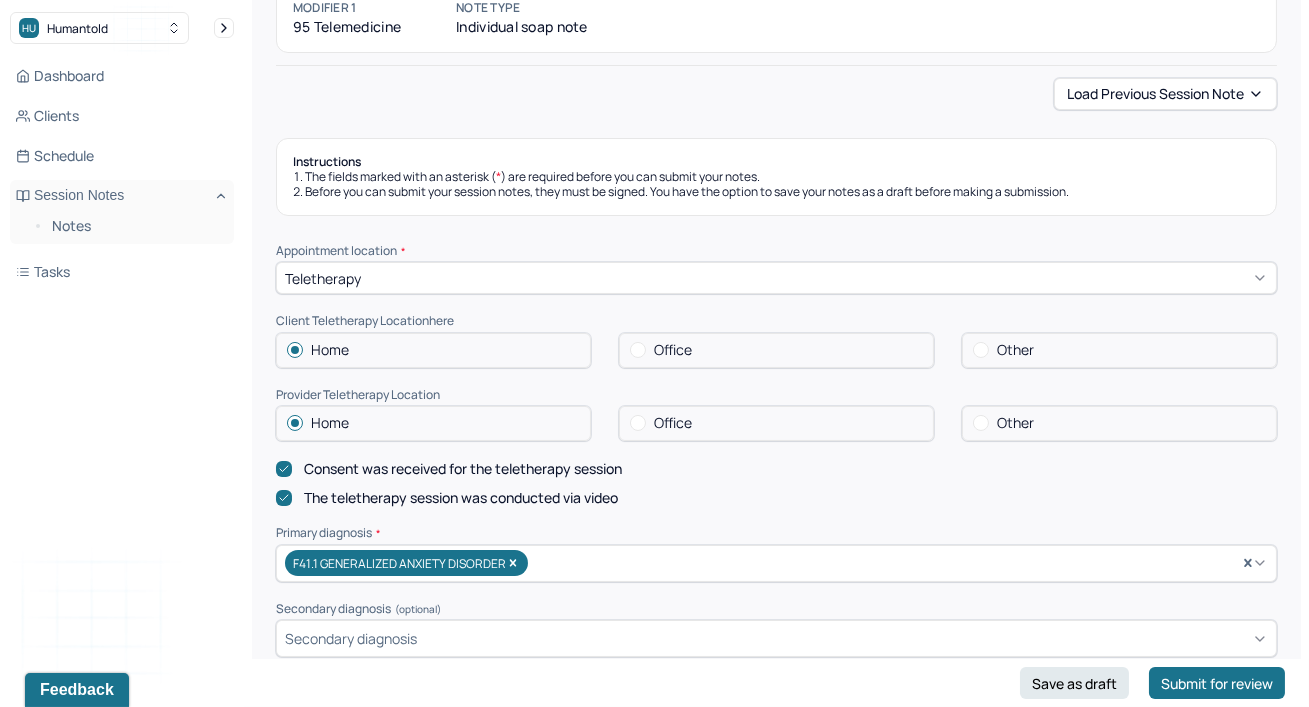 click on "Instructions The fields marked with an asterisk ( * ) are required before you can submit your notes. Before you can submit your session notes, they must be signed. You have the option to save your notes as a draft before making a submission." at bounding box center [776, 177] 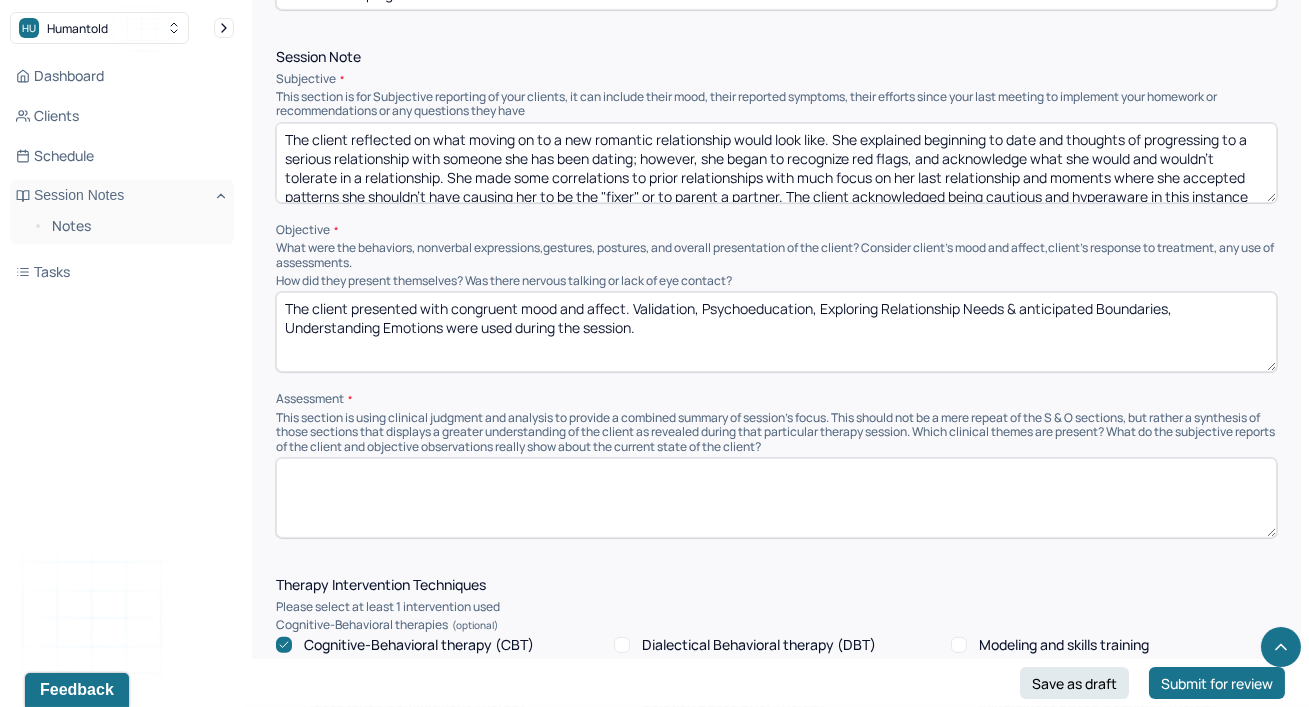 scroll, scrollTop: 1236, scrollLeft: 0, axis: vertical 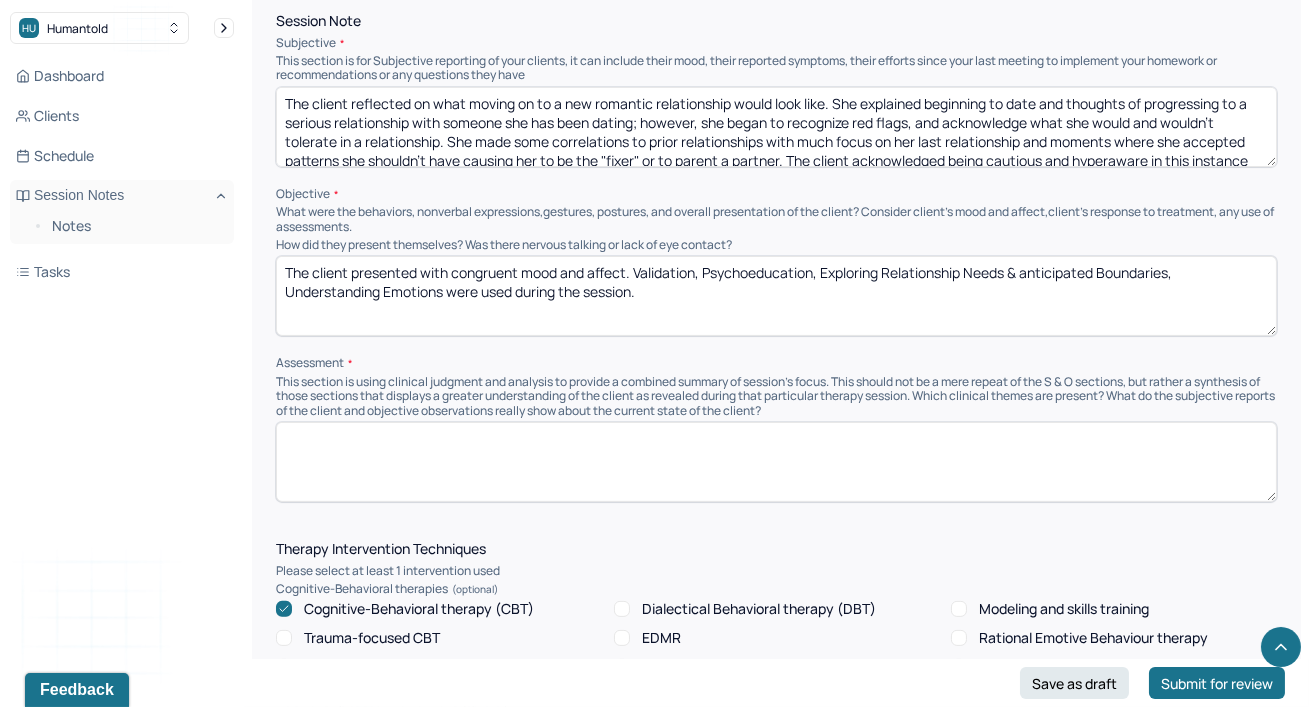 click at bounding box center [776, 462] 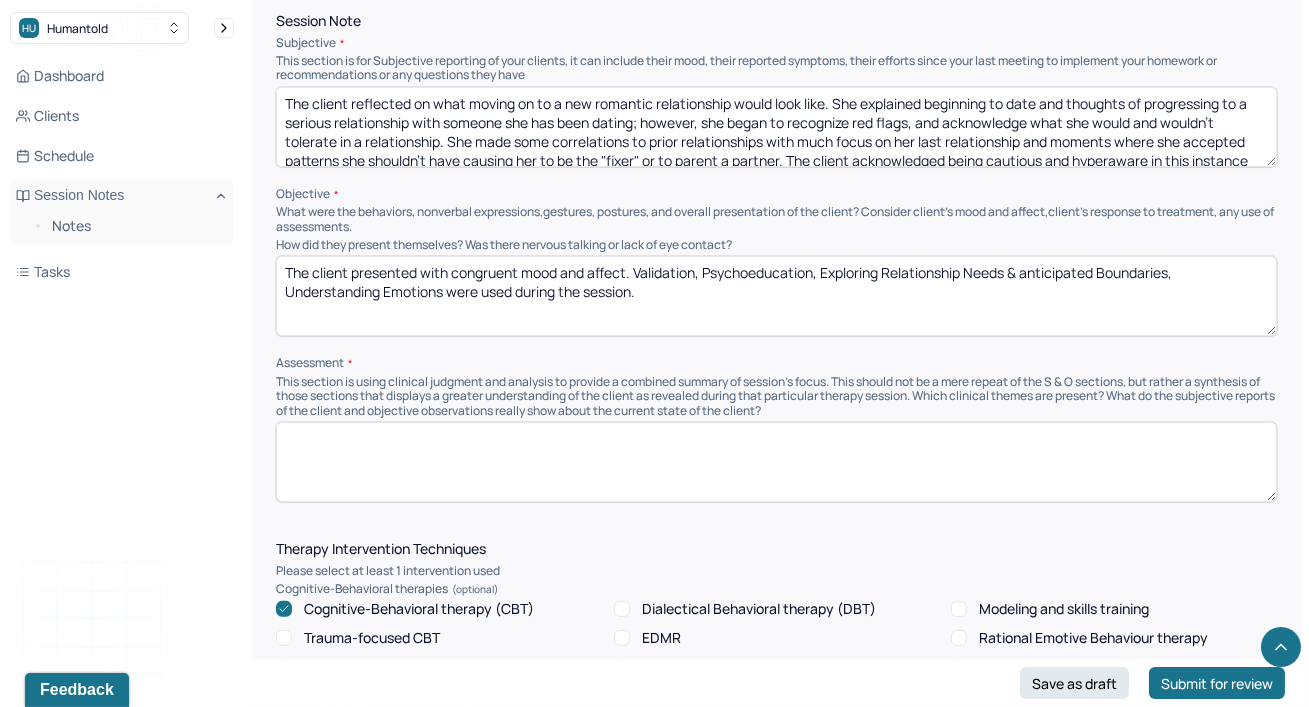 paste on "The client appears to be developing increased self-awareness regarding her relational patterns, particularly her historical role as the "fixer" or emotional caretaker in past relationships. The client’s recent reflections on red flags in a new dating relationship indicate emerging boundary-setting skills and a desire to avoid repeating unhealthy dynamics. While her cautiousness and hypervigilance suggest unresolved relational trauma, they also demonstrate growth in discernment and emotional insight. The client may benefit from continued support in reinforcing secure relational boundaries, processing past attachment wounds, and building confidence in navigating new, healthy relationship dynamics." 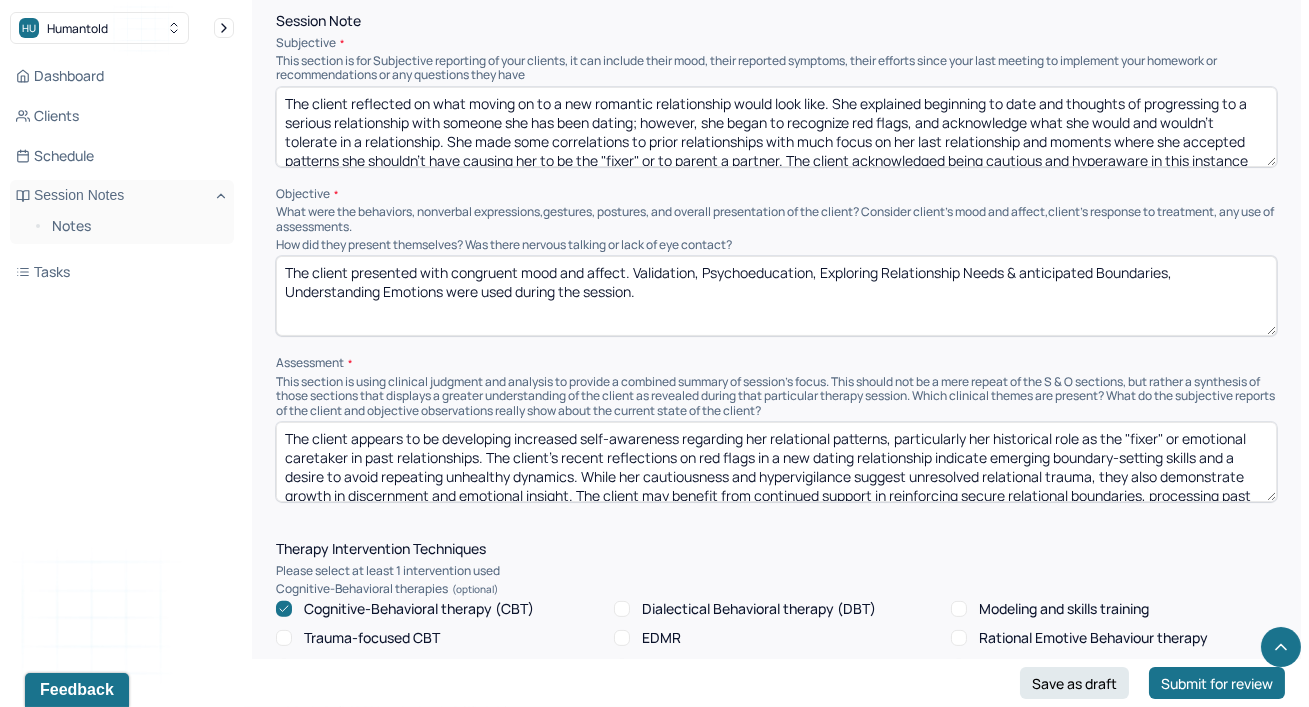 scroll, scrollTop: 22, scrollLeft: 0, axis: vertical 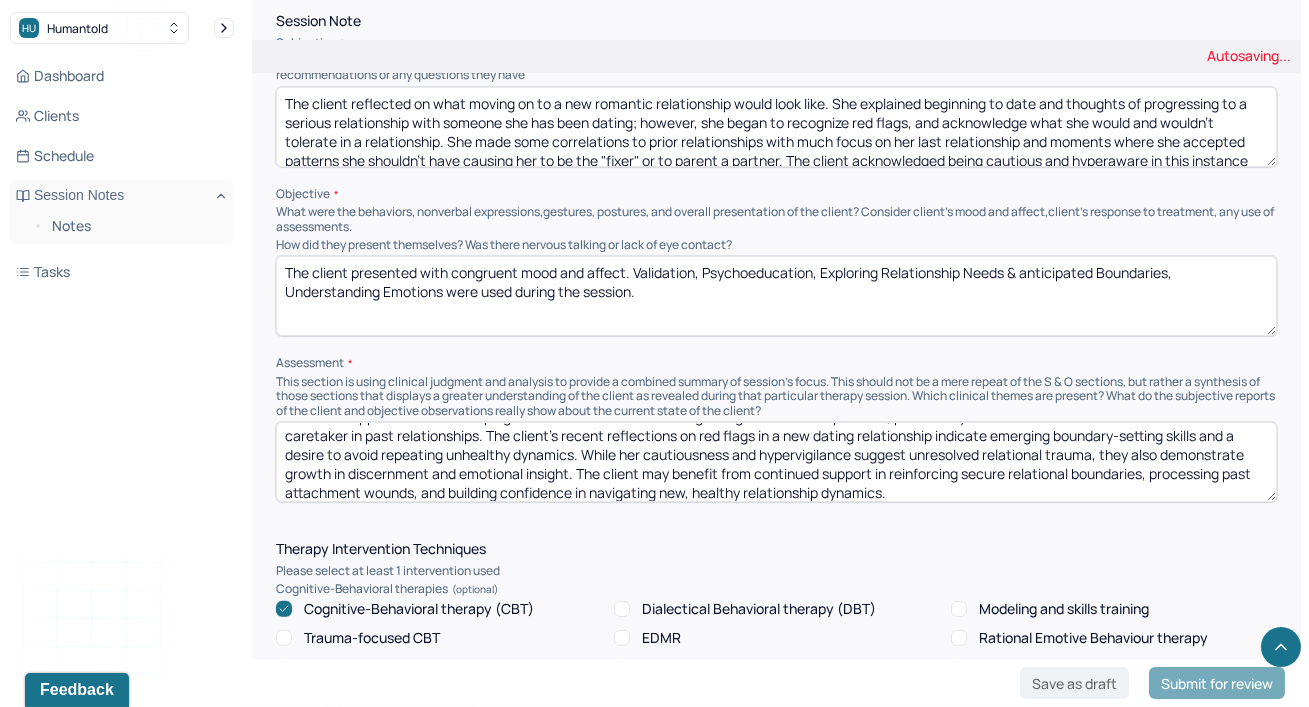 type on "The client appears to be developing increased self-awareness regarding her relational patterns, particularly her historical role as the "fixer" or emotional caretaker in past relationships. The client’s recent reflections on red flags in a new dating relationship indicate emerging boundary-setting skills and a desire to avoid repeating unhealthy dynamics. While her cautiousness and hypervigilance suggest unresolved relational trauma, they also demonstrate growth in discernment and emotional insight. The client may benefit from continued support in reinforcing secure relational boundaries, processing past attachment wounds, and building confidence in navigating new, healthy relationship dynamics." 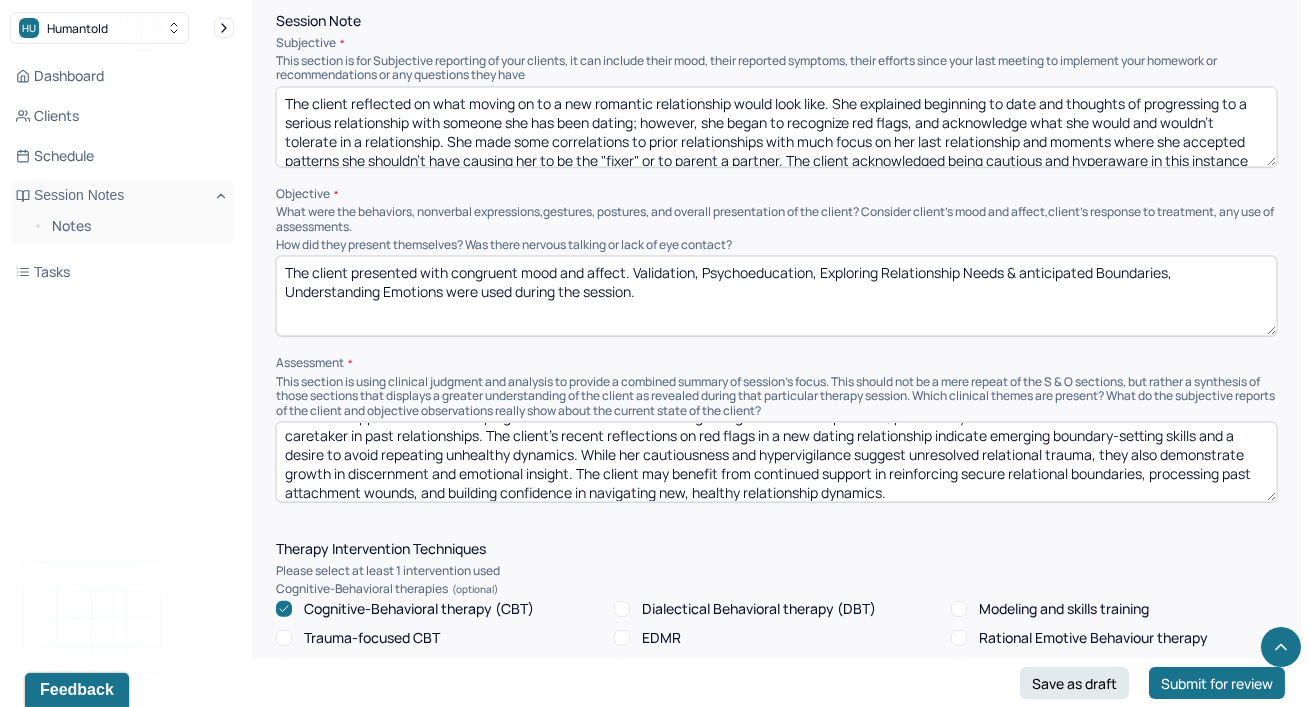 click on "Therapy Intervention Techniques" at bounding box center (776, 549) 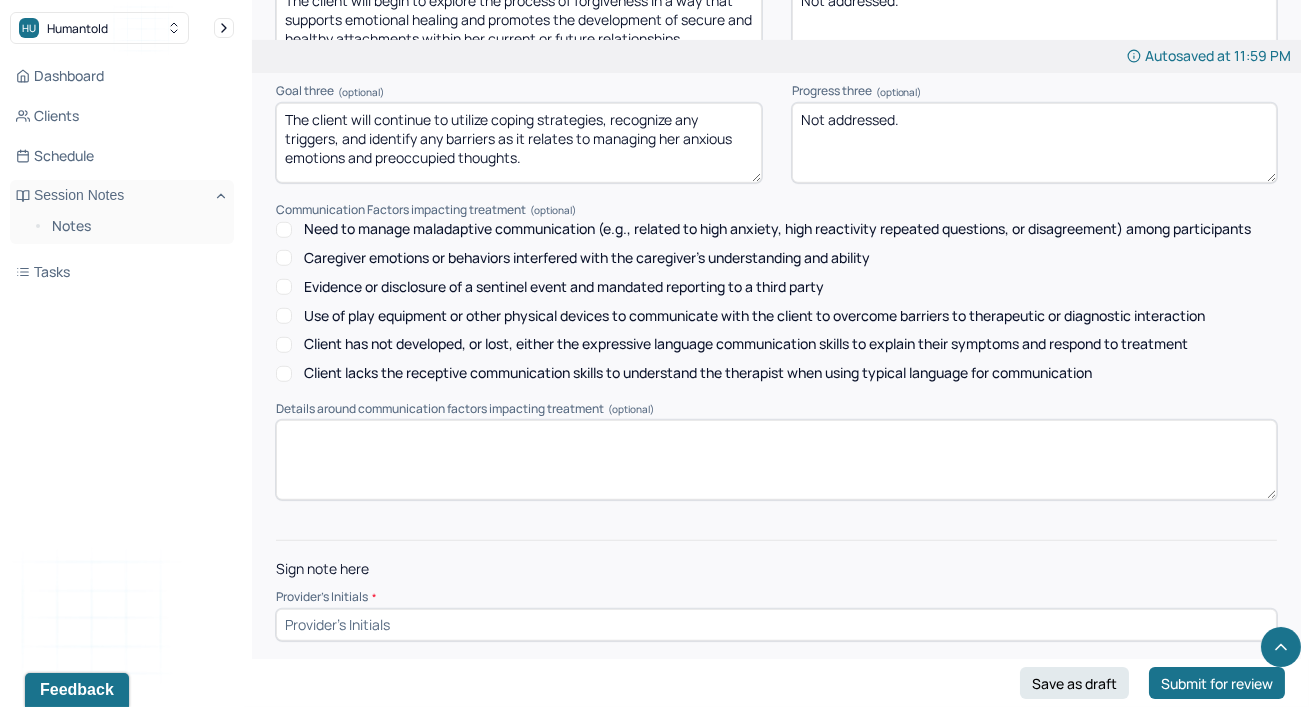 scroll, scrollTop: 2909, scrollLeft: 0, axis: vertical 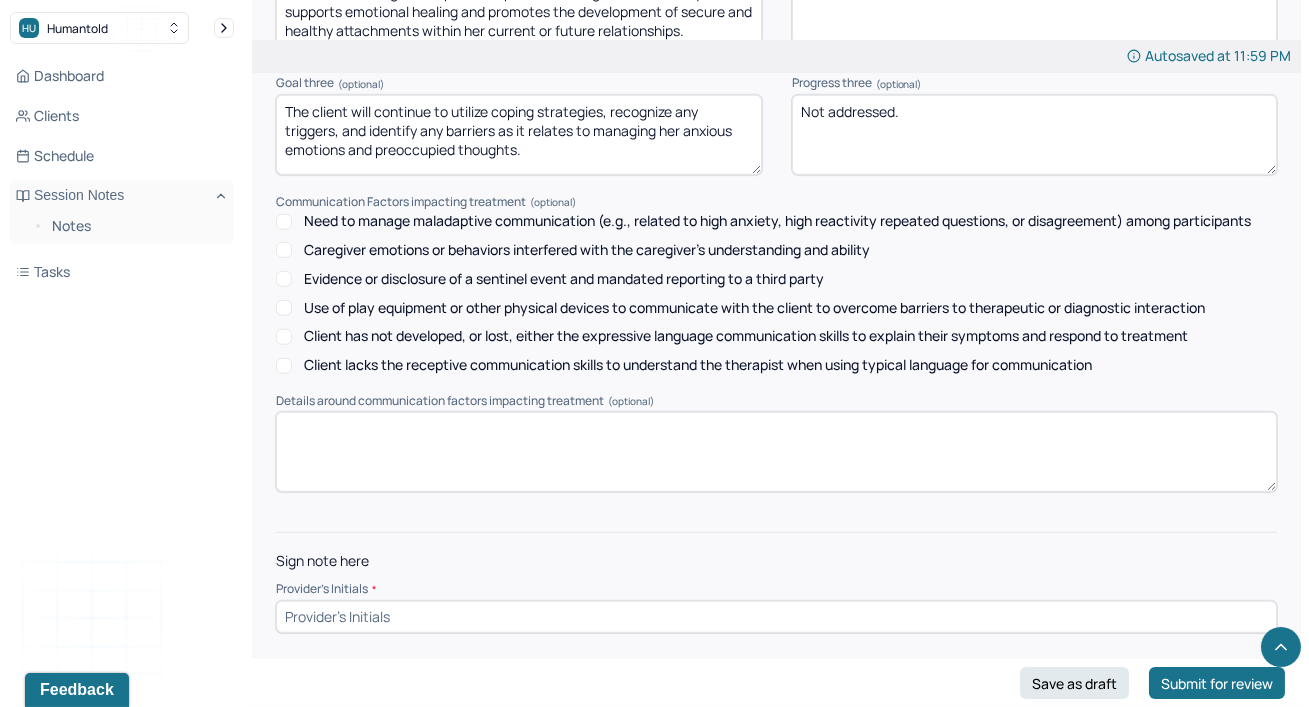 click on "Appointment Details Client name [FIRST] [LAST] Date of service [DATE] Time [TIME] - [TIME] Duration 55mins Appointment type individual therapy Provider name [FIRST] [LAST] Modifier 1 95 Telemedicine Note type Individual soap note Load previous session note Instructions The fields marked with an asterisk ( * ) are required before you can submit your notes. Before you can submit your session notes, they must be signed. You have the option to save your notes as a draft before making a submission. Appointment location * Teletherapy Client Teletherapy Location here Home Office Other Provider Teletherapy Location Home Office Other Consent was received for the teletherapy session The teletherapy session was conducted via video Primary diagnosis * F41.1 GENERALIZED ANXIETY DISORDER Secondary diagnosis (optional) Secondary diagnosis Tertiary diagnosis (optional) Tertiary diagnosis Emotional / Behavioural symptoms demonstrated * The client presented with continued feelings of frustrations. *" at bounding box center [776, -1062] 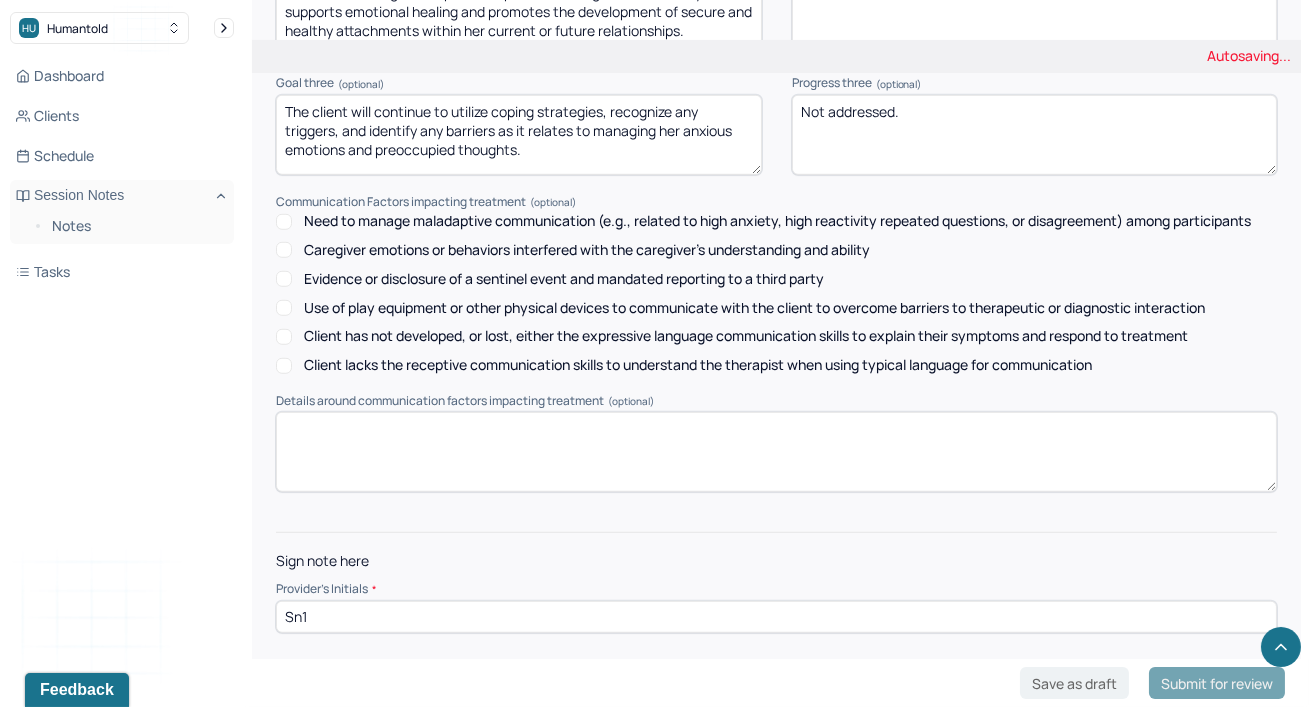 type on "Sn1" 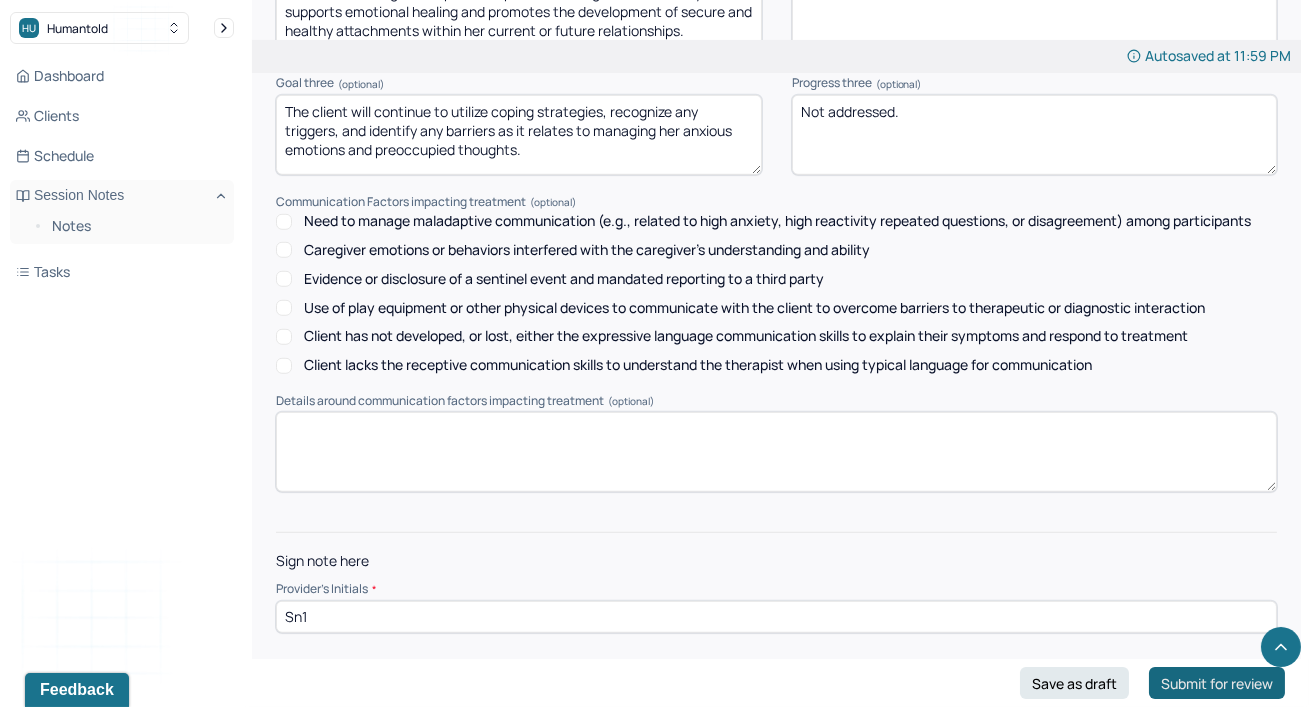click on "Submit for review" at bounding box center (1217, 683) 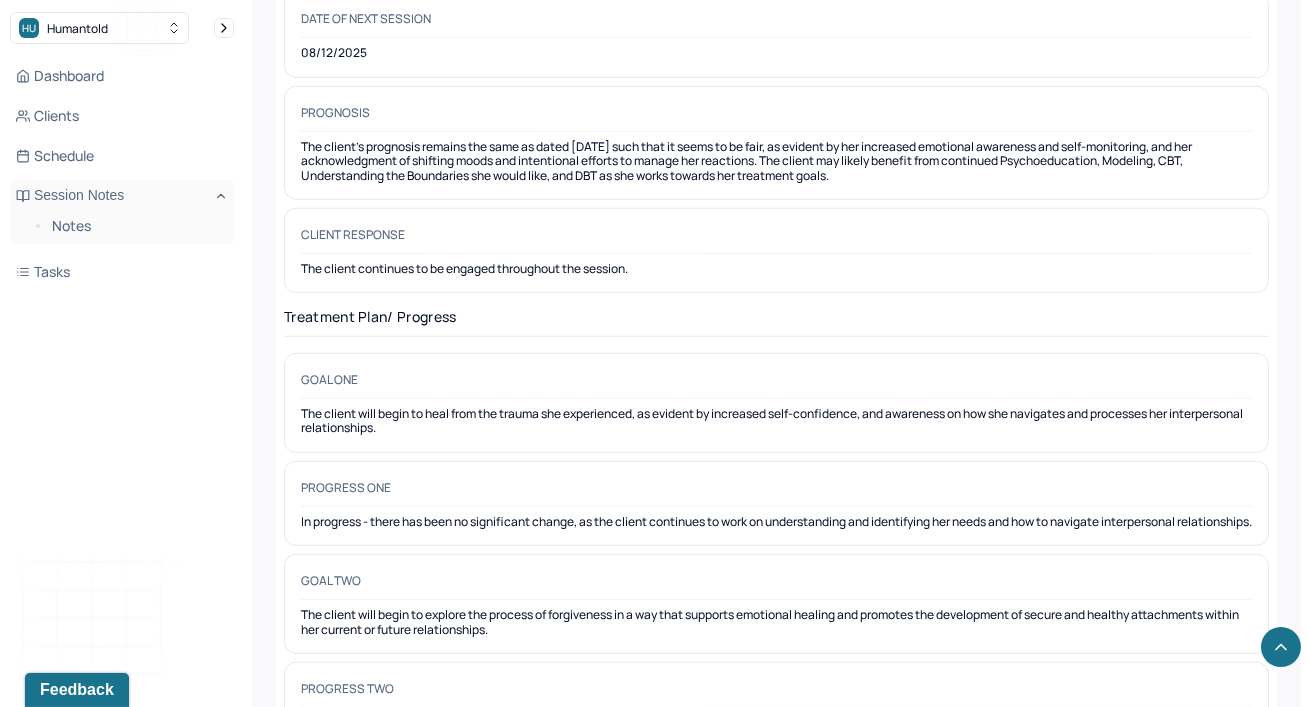 scroll, scrollTop: 2872, scrollLeft: 0, axis: vertical 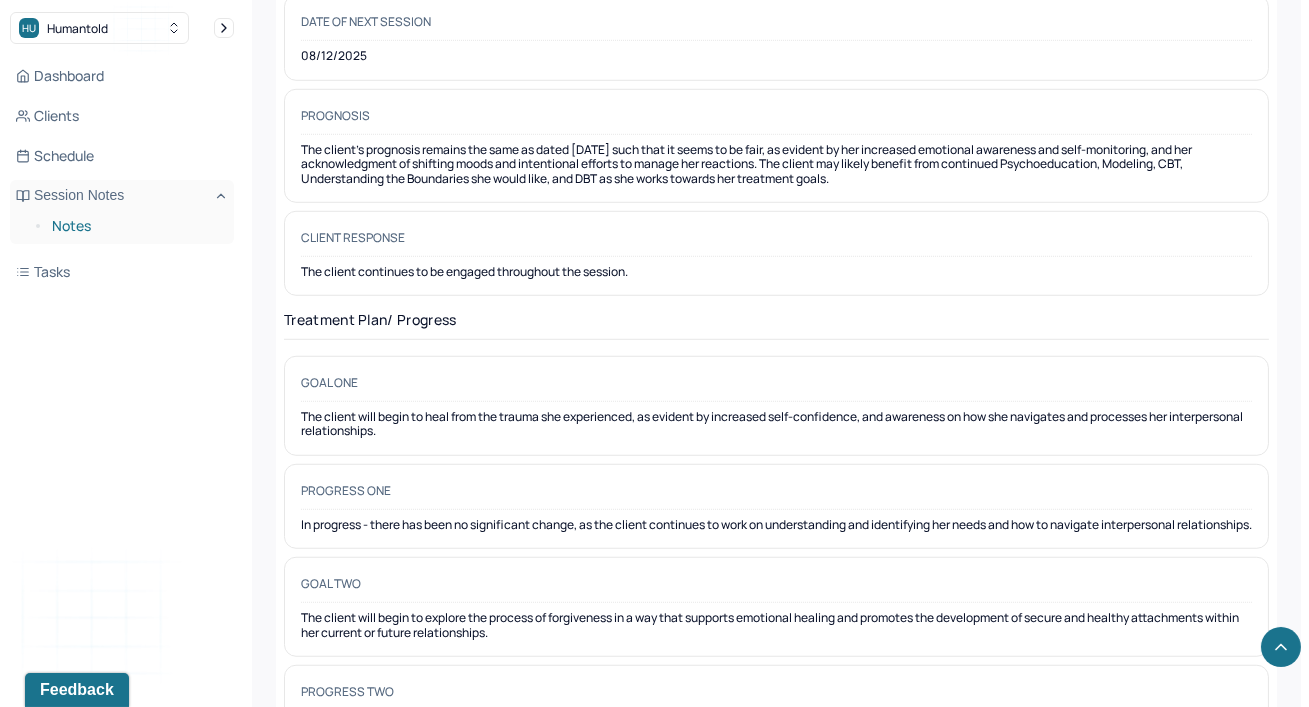 click on "Notes" at bounding box center [135, 226] 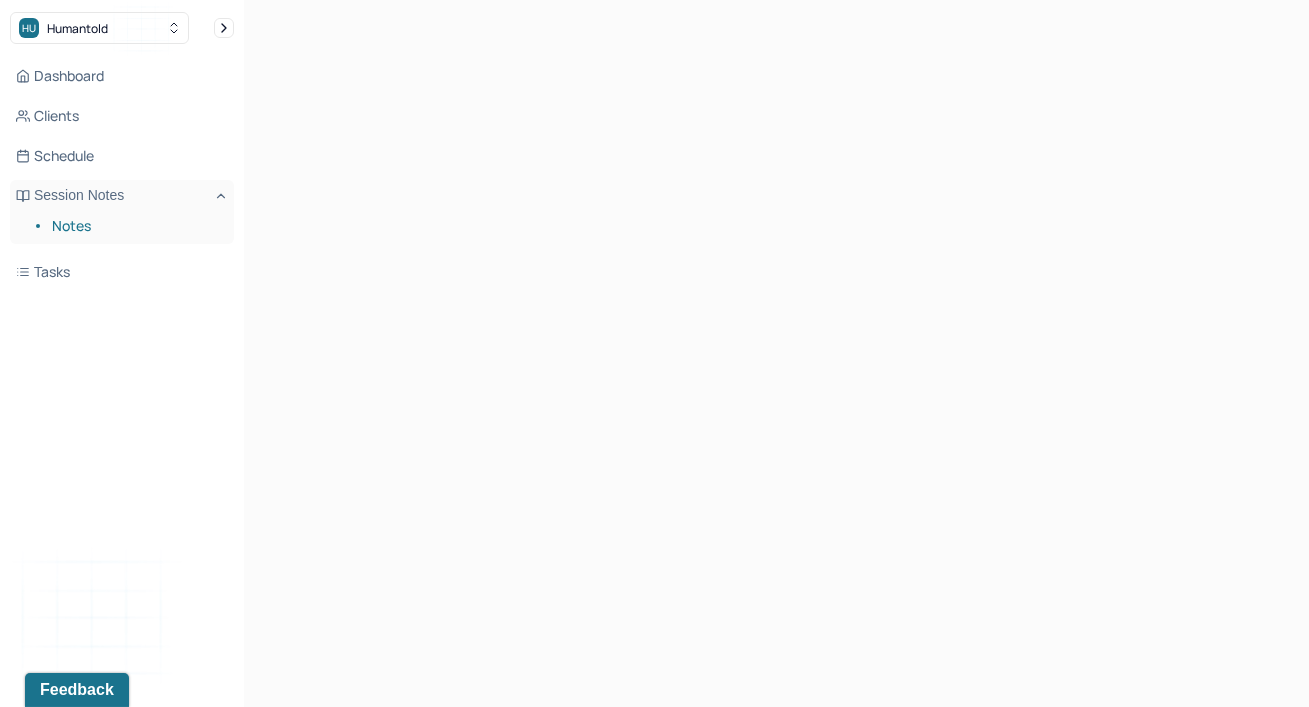 scroll, scrollTop: 0, scrollLeft: 0, axis: both 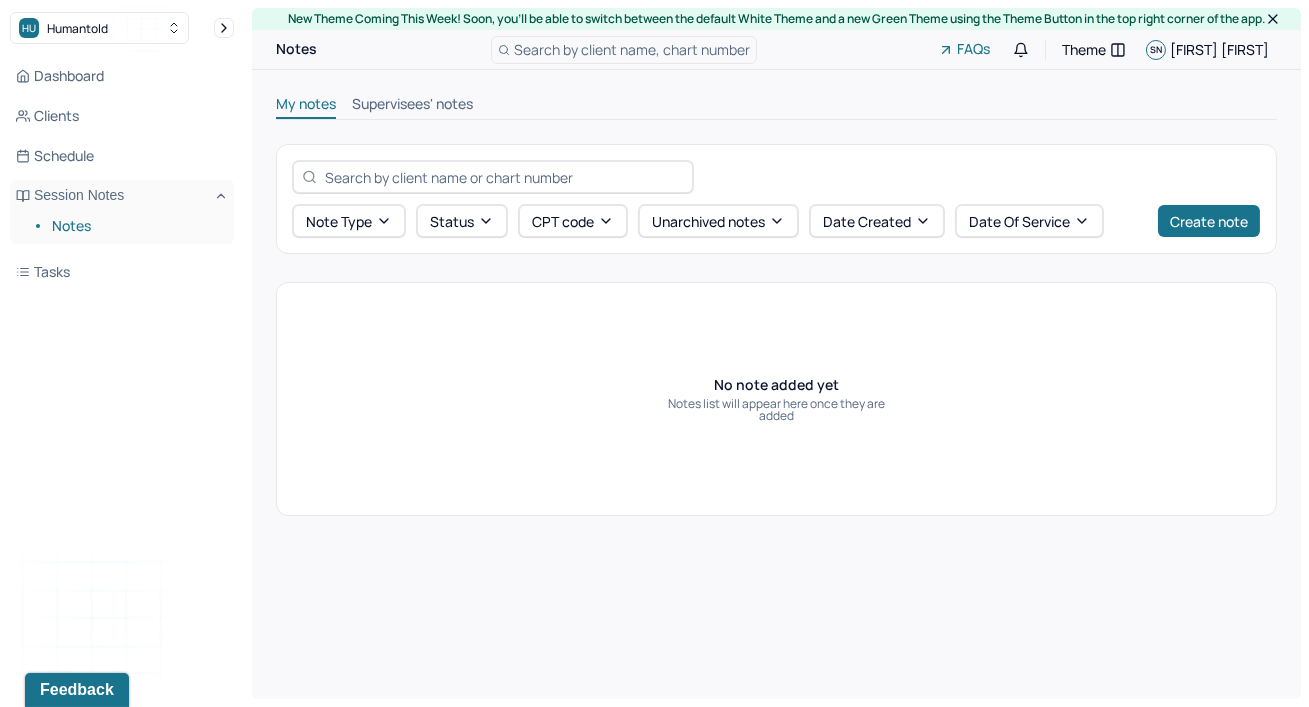 click at bounding box center [504, 177] 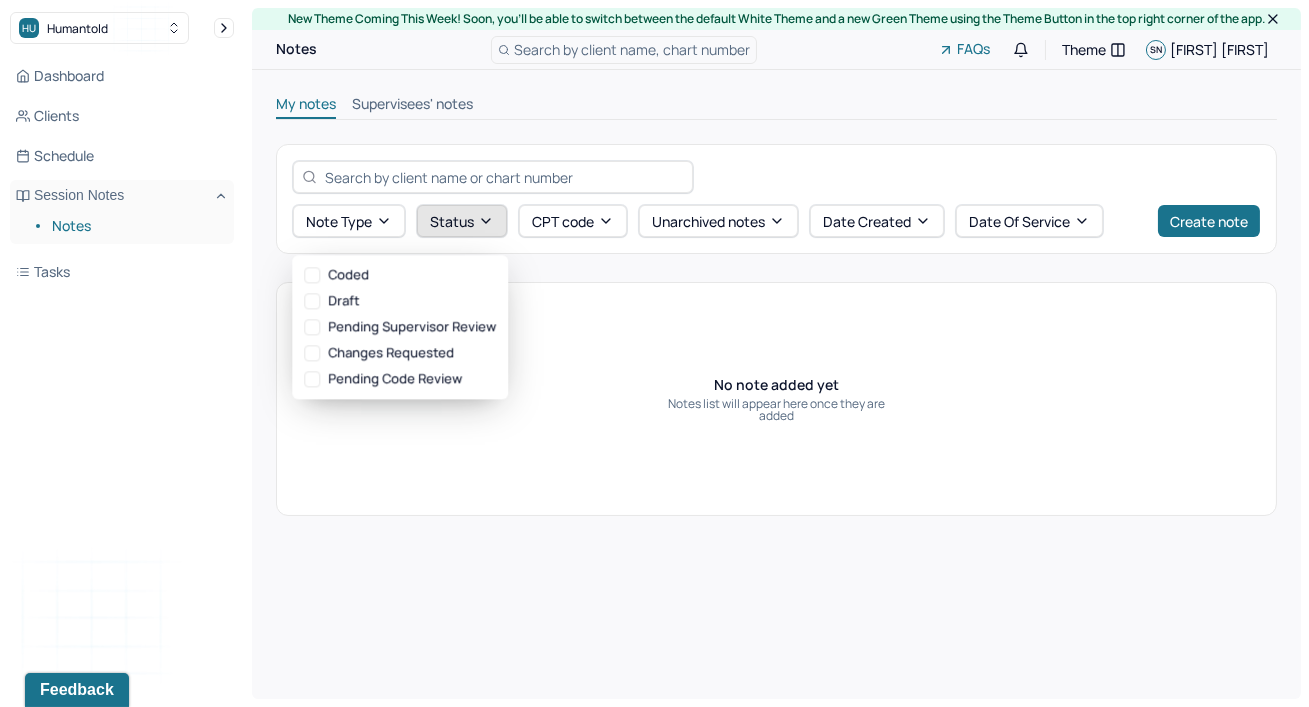 click on "Status" at bounding box center (462, 221) 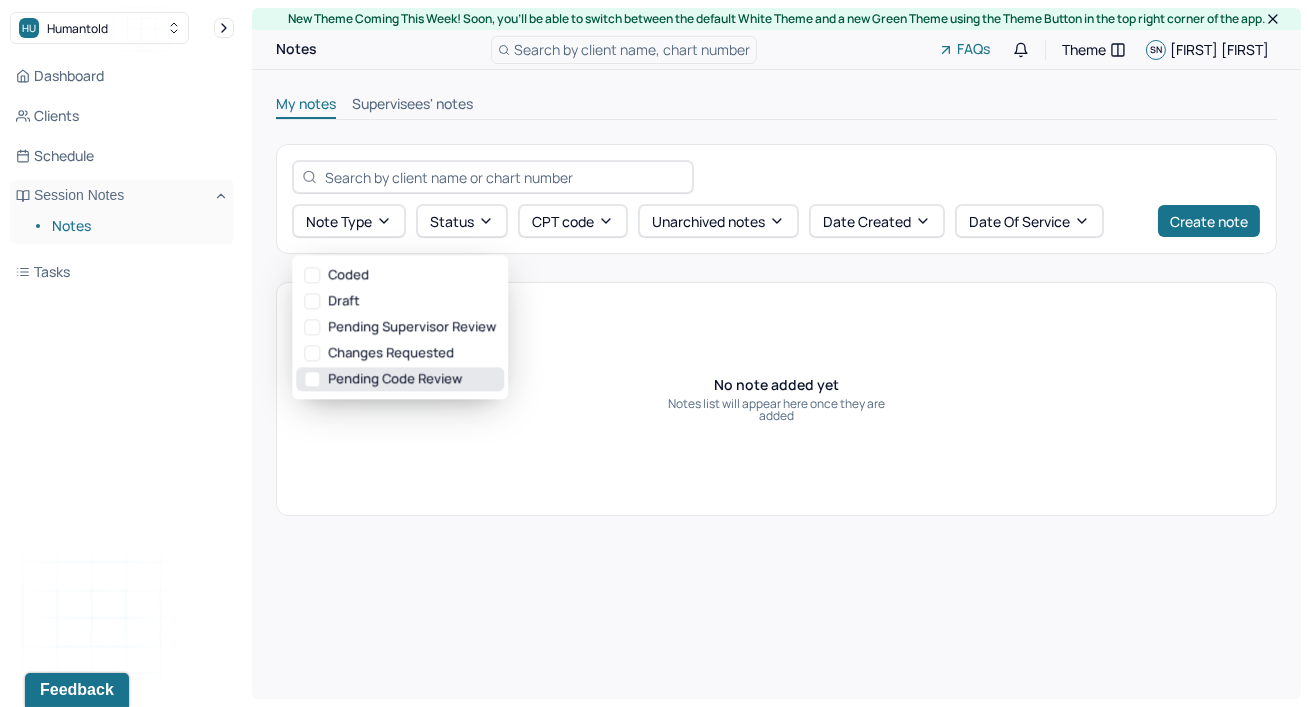 click on "Pending code review" at bounding box center (400, 379) 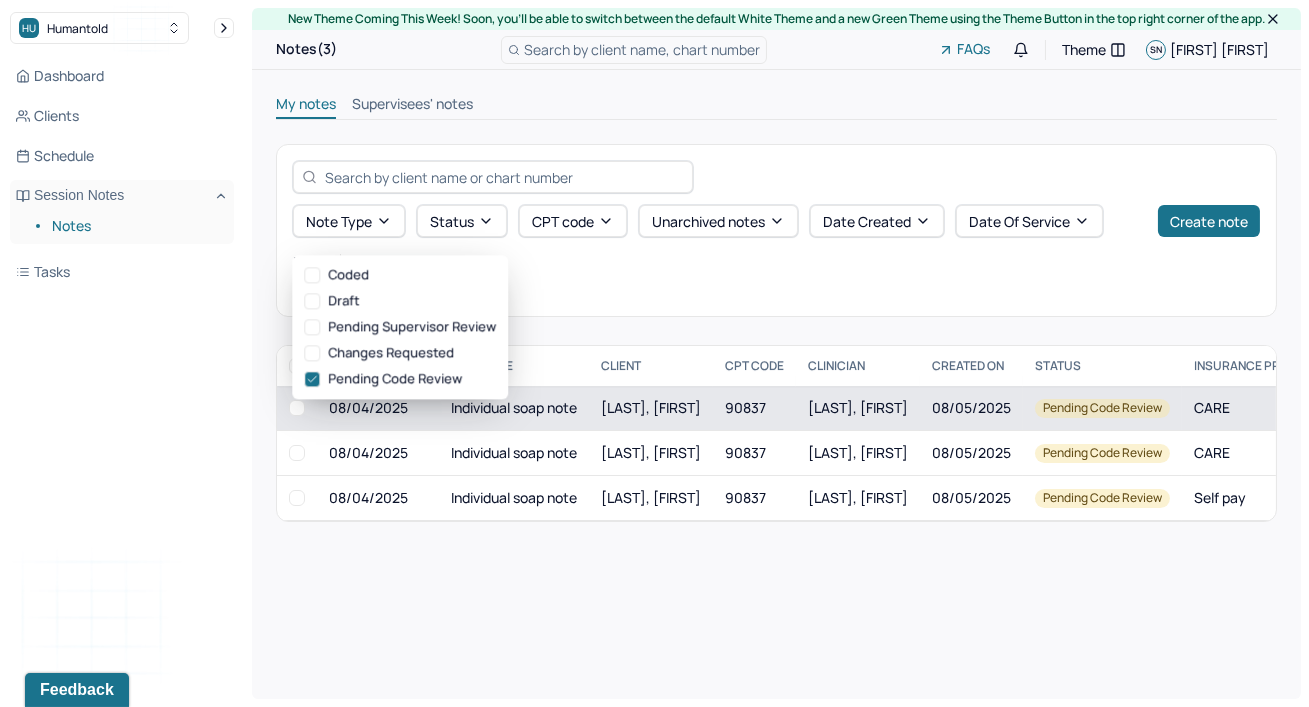 click on "Individual soap note" at bounding box center [514, 408] 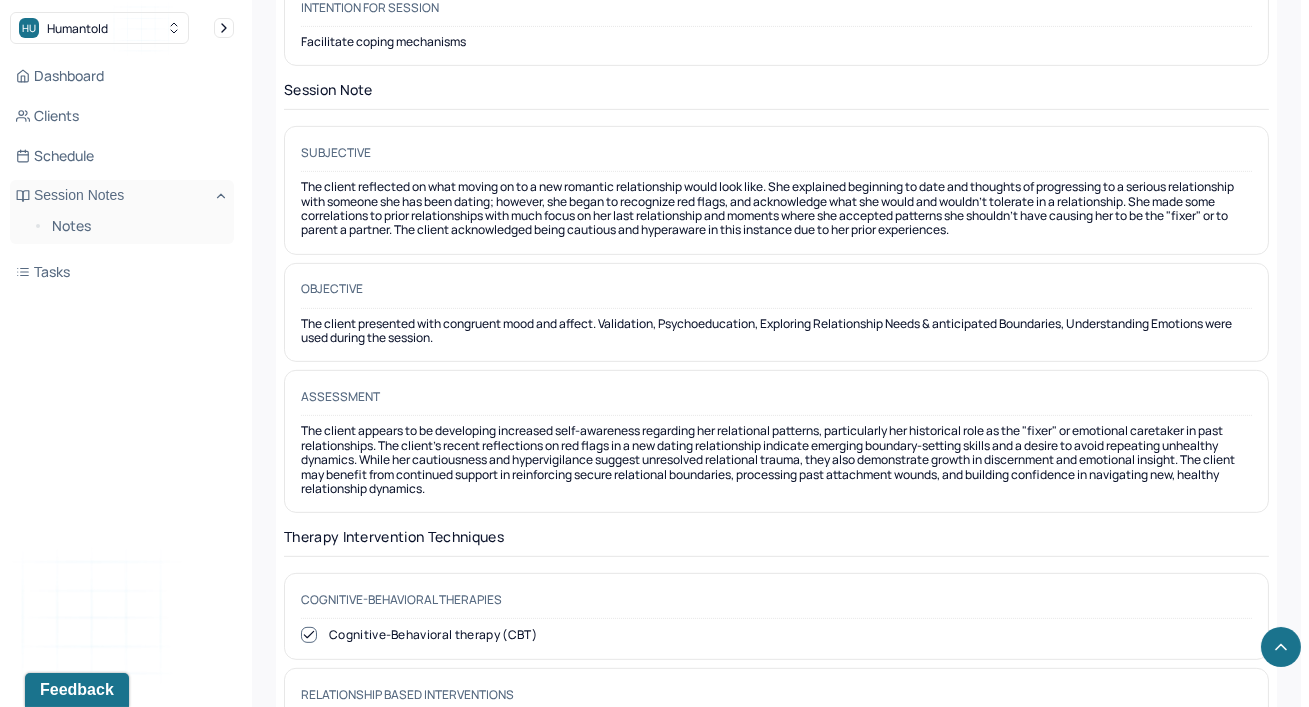 scroll, scrollTop: 1709, scrollLeft: 0, axis: vertical 